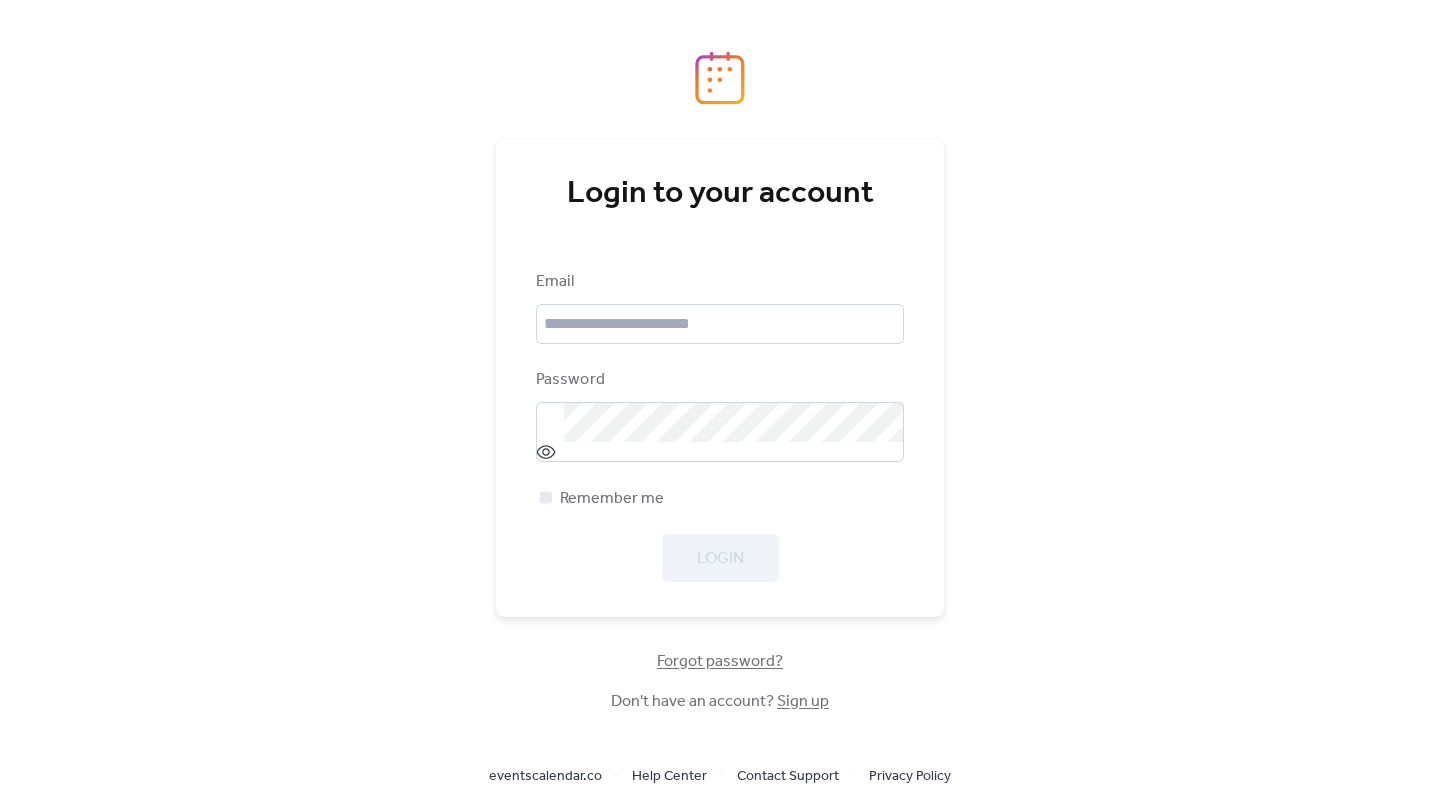 scroll, scrollTop: 0, scrollLeft: 0, axis: both 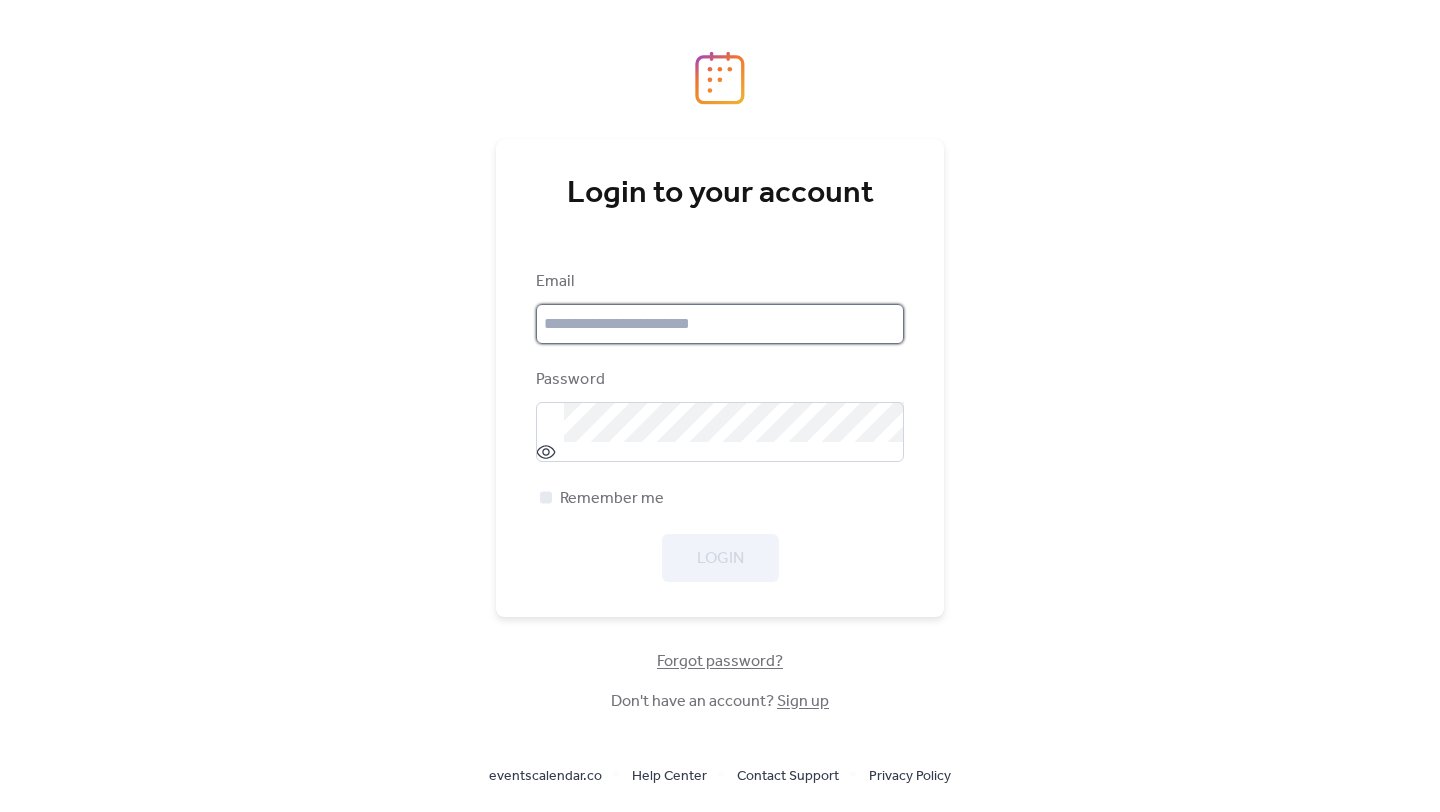 click at bounding box center (720, 324) 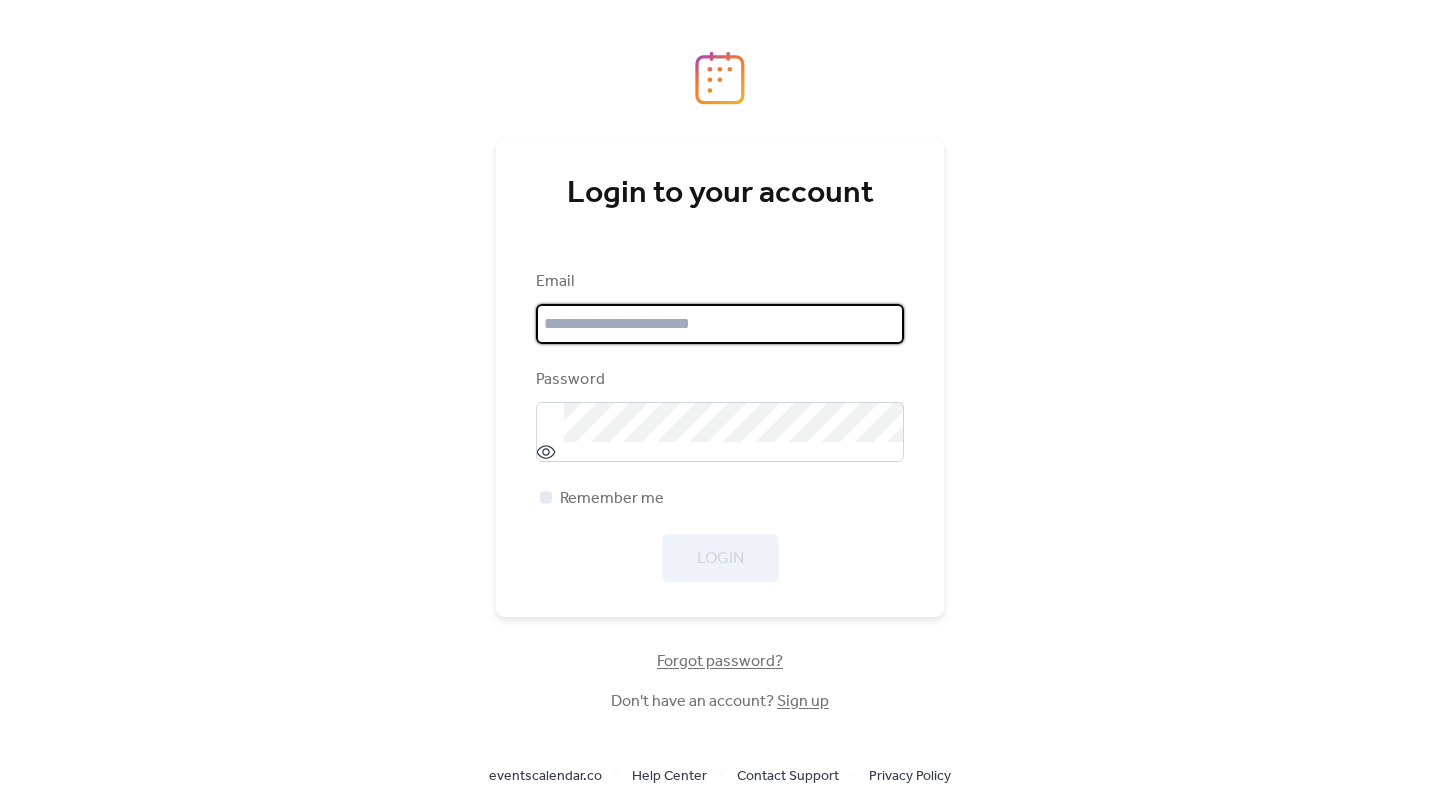 type on "**********" 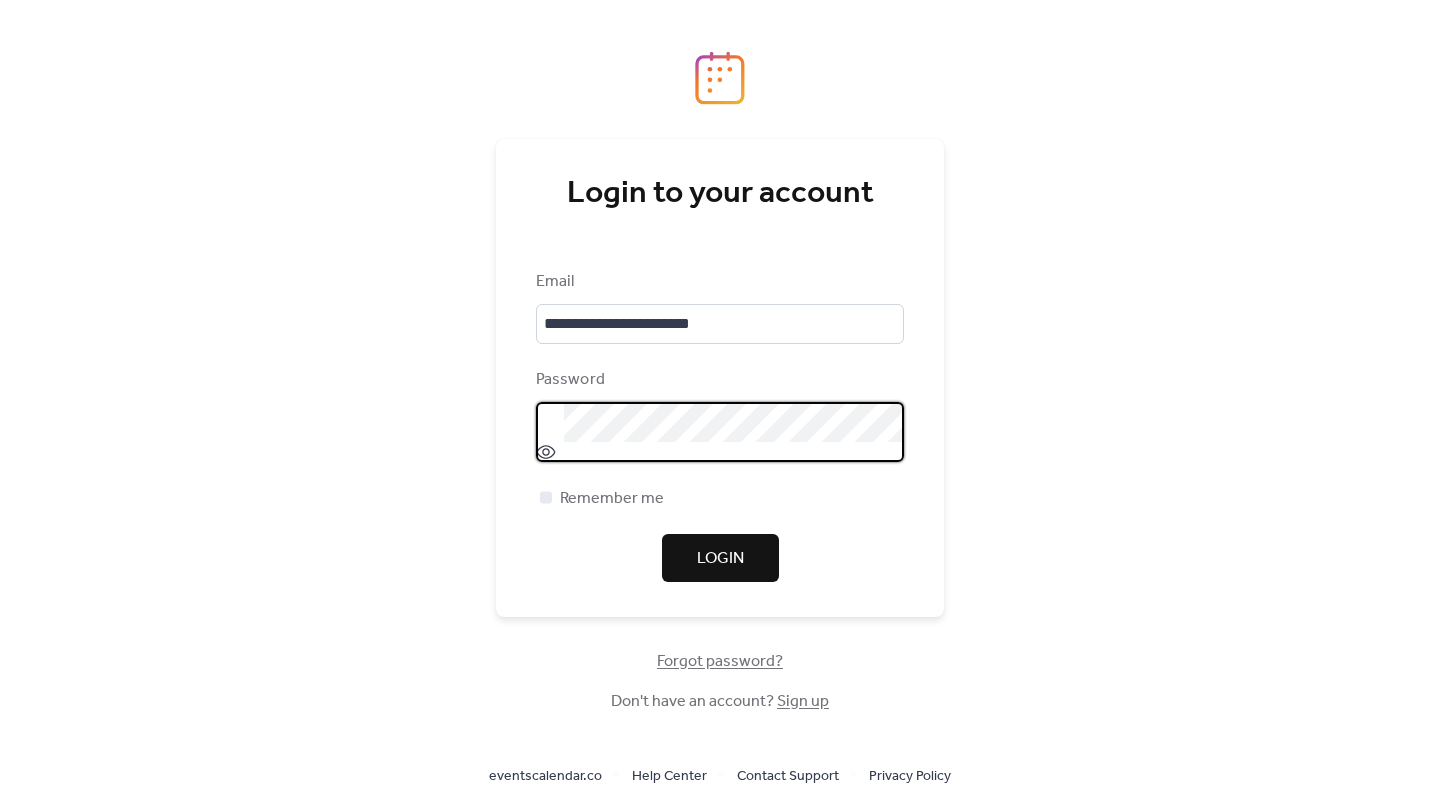 click on "Login" at bounding box center (720, 559) 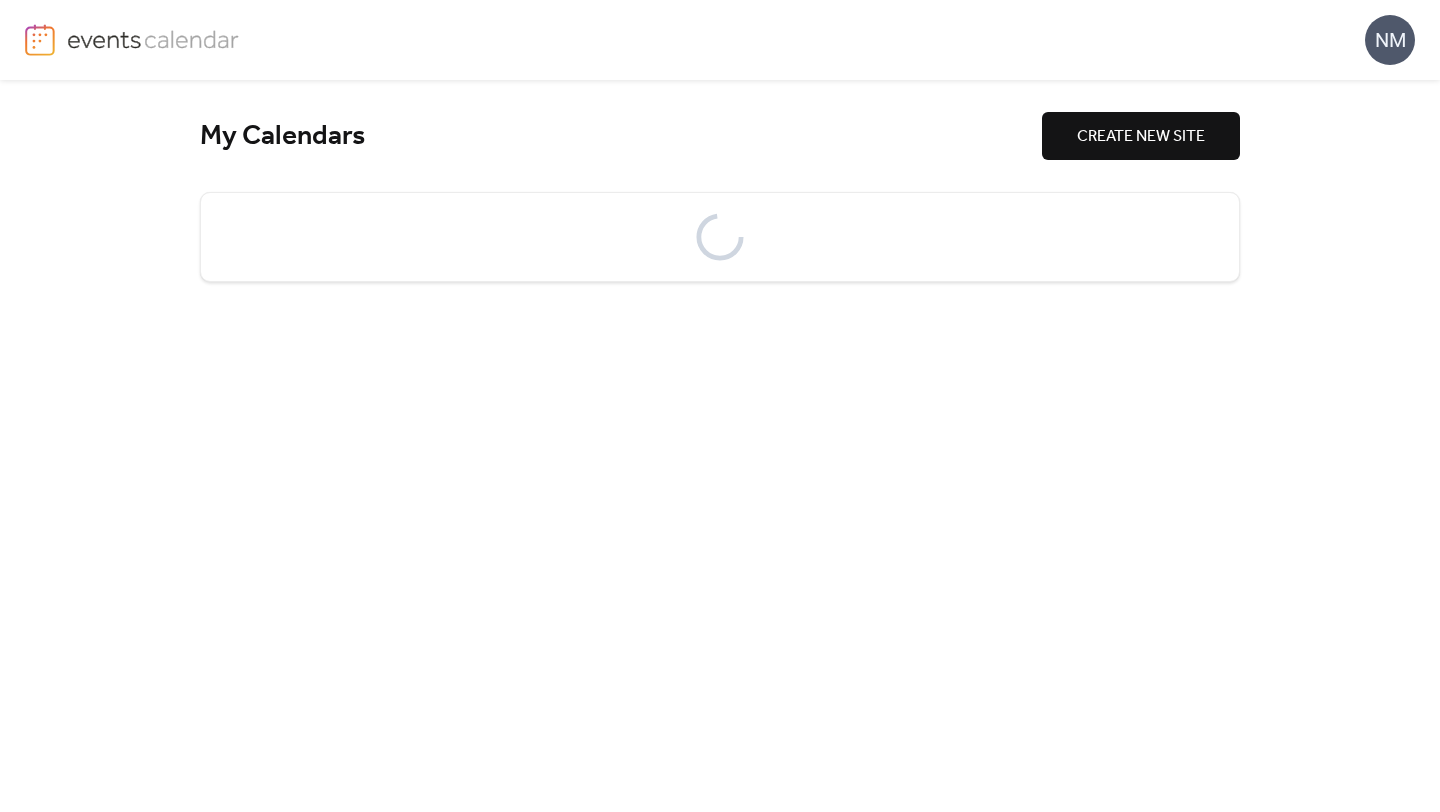 scroll, scrollTop: 0, scrollLeft: 0, axis: both 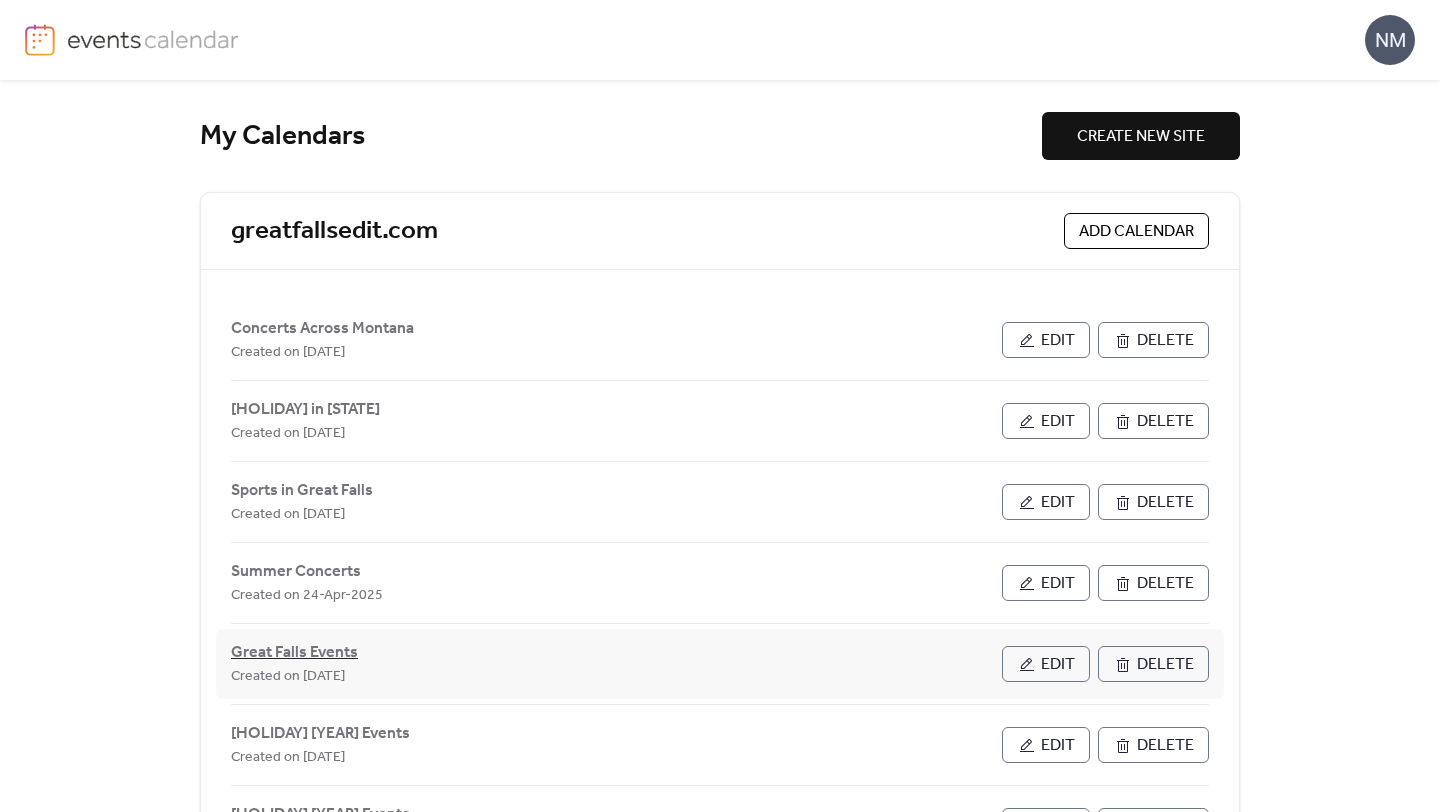 click on "Great Falls Events" at bounding box center (294, 653) 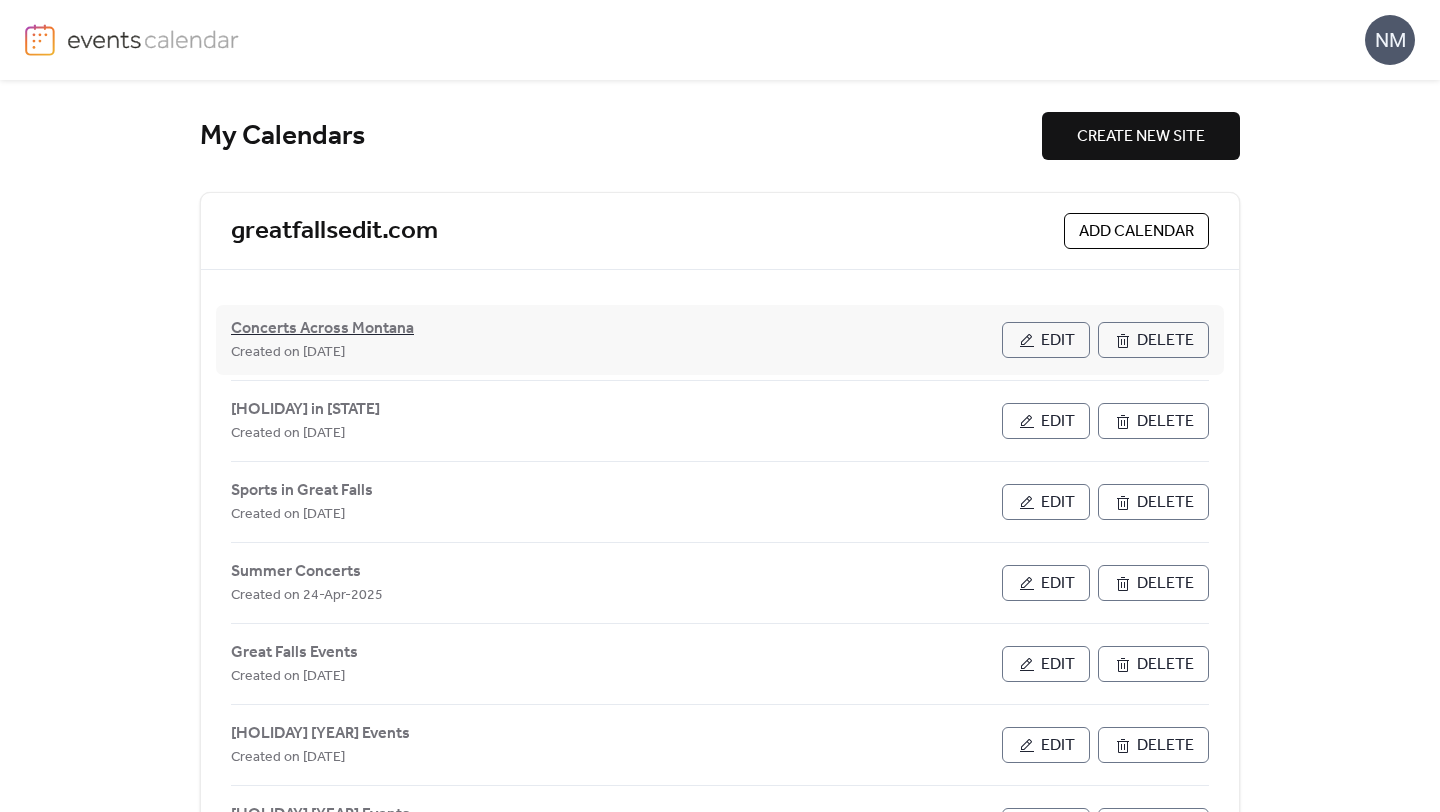 click on "Concerts Across Montana" at bounding box center (322, 329) 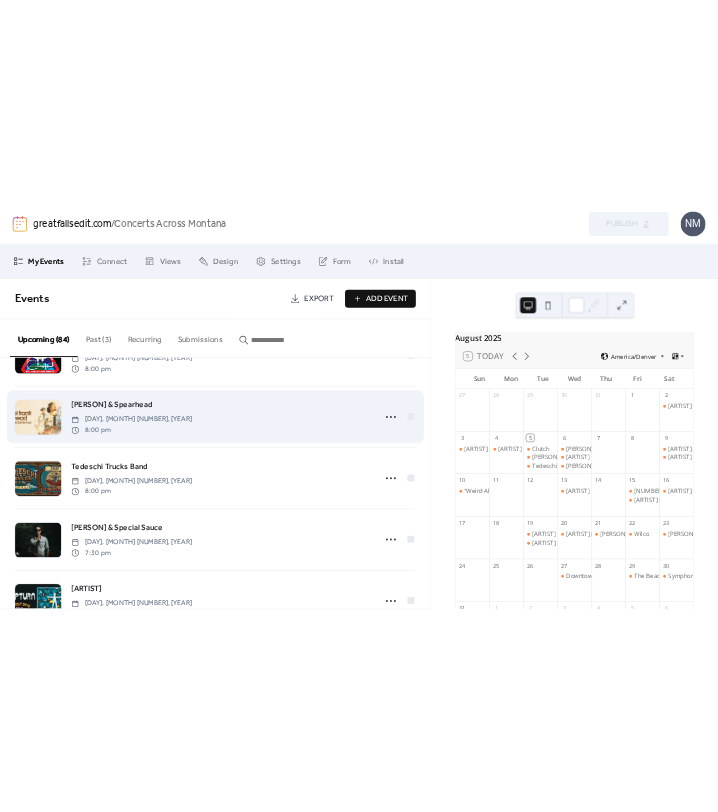 scroll, scrollTop: 0, scrollLeft: 0, axis: both 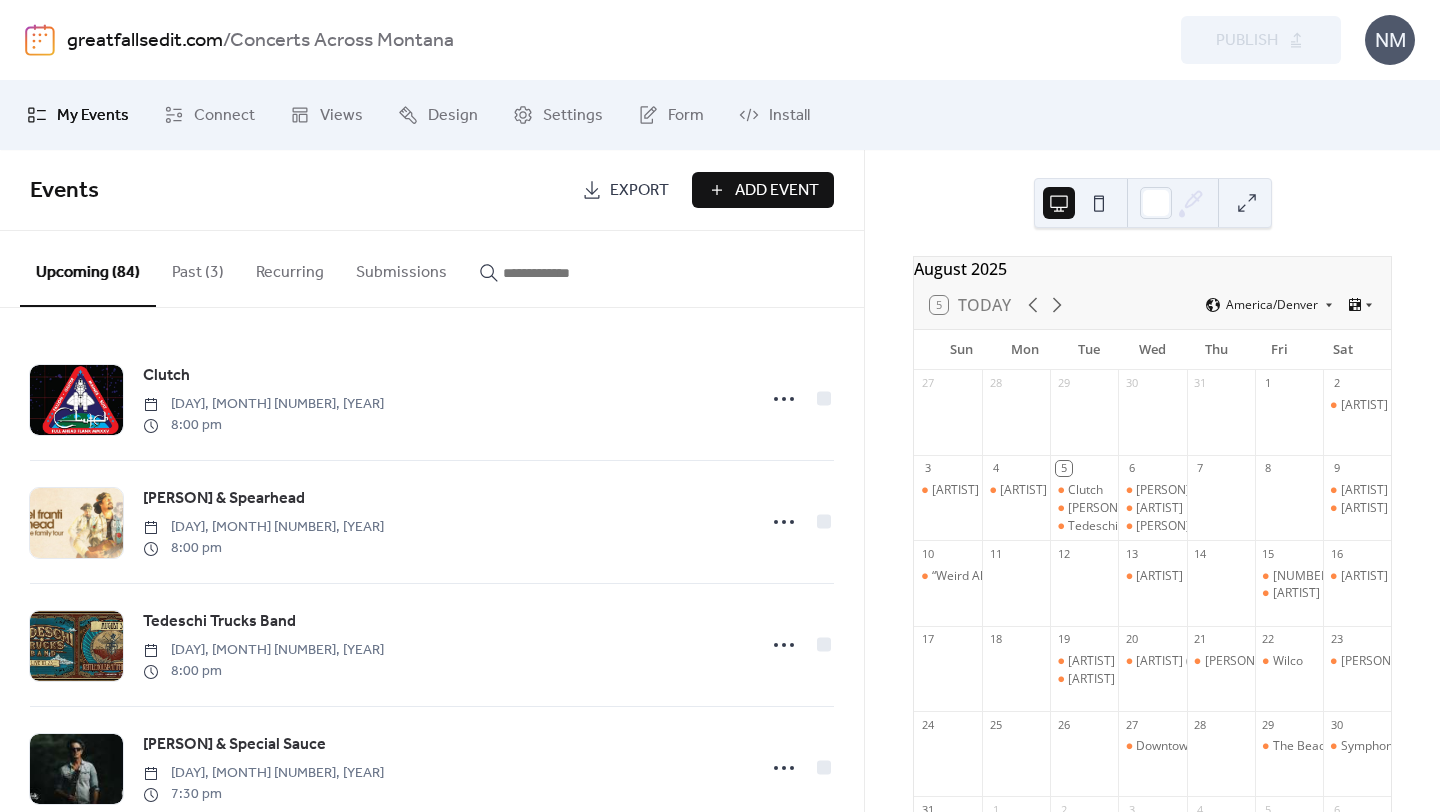 click at bounding box center [563, 273] 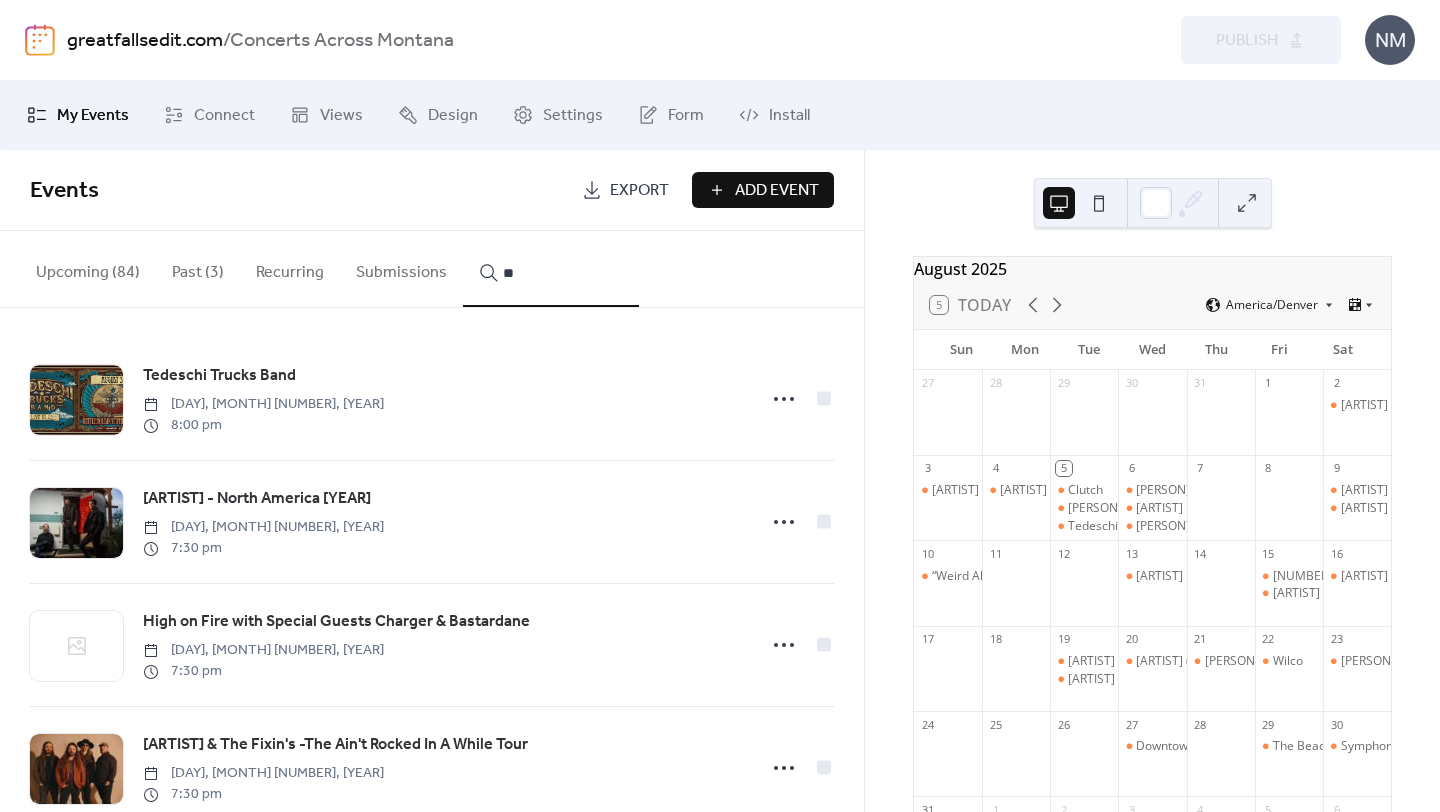 type on "*" 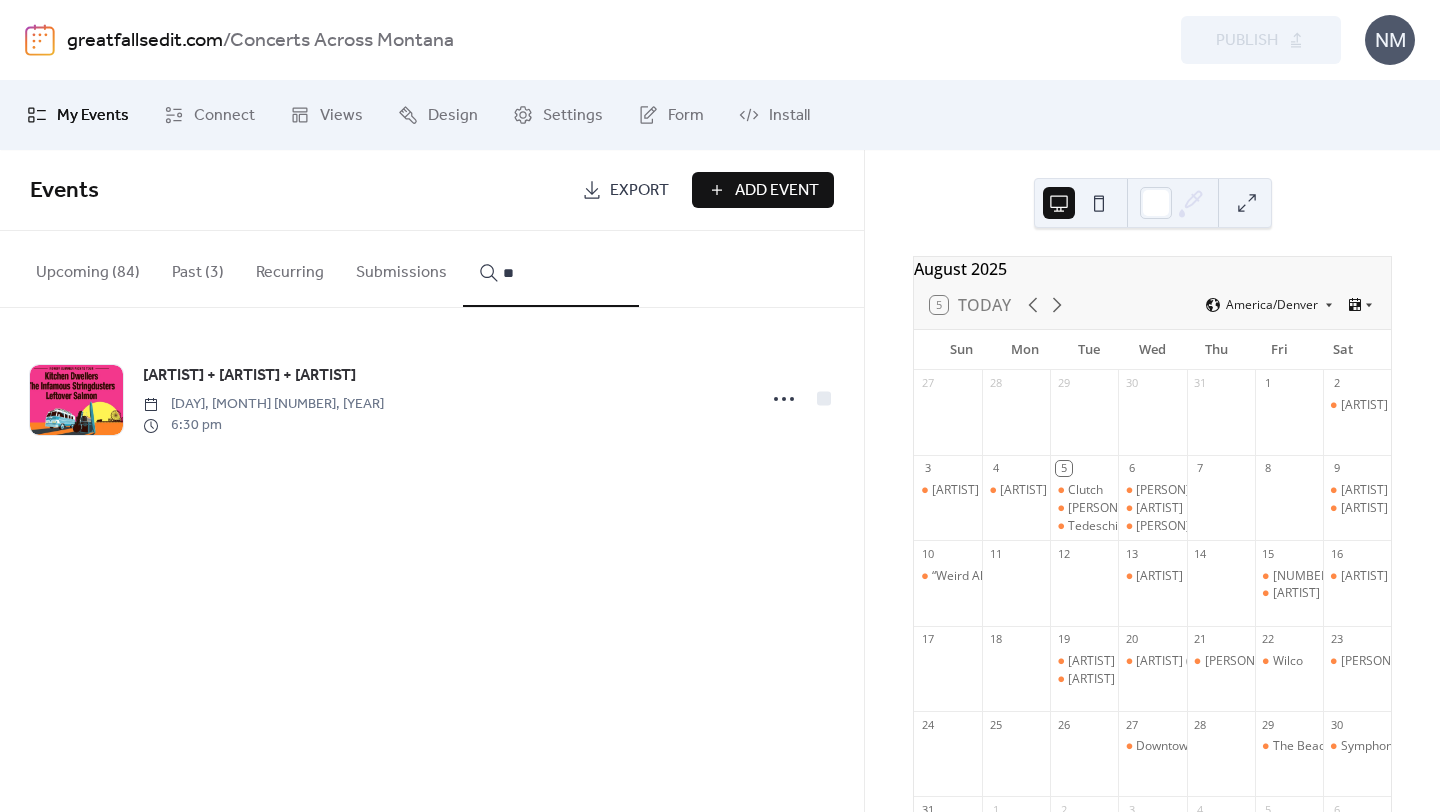 type on "*" 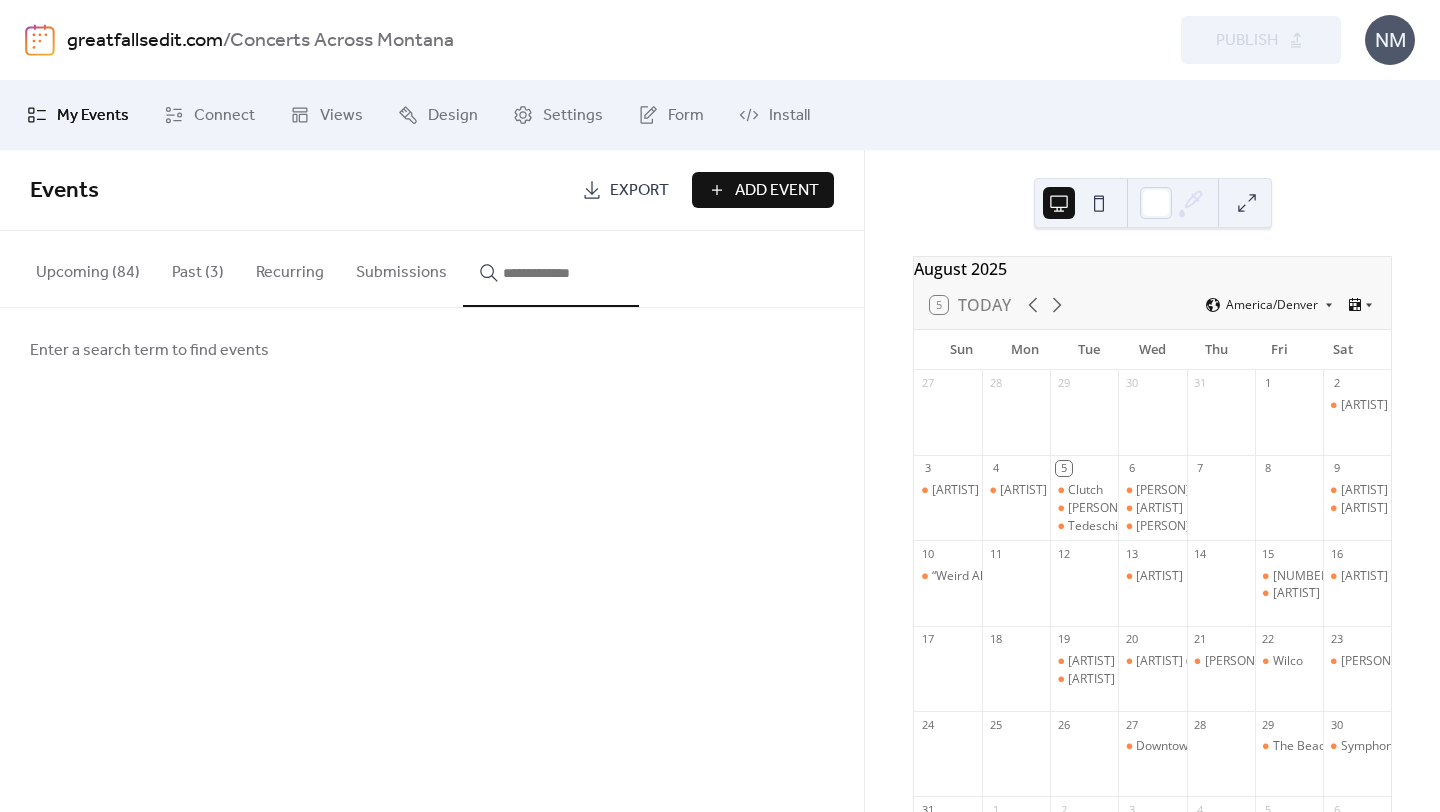 type 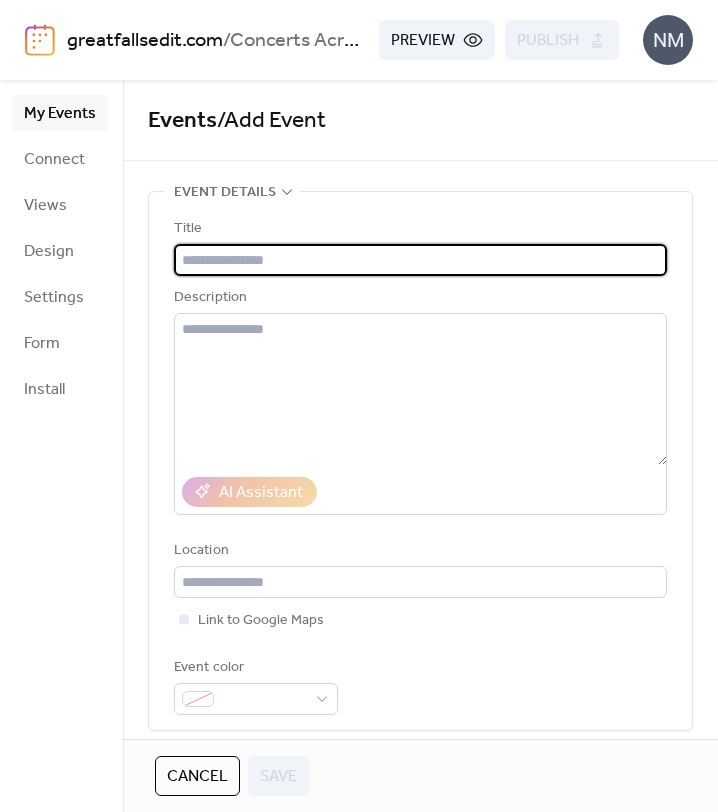 click at bounding box center [420, 260] 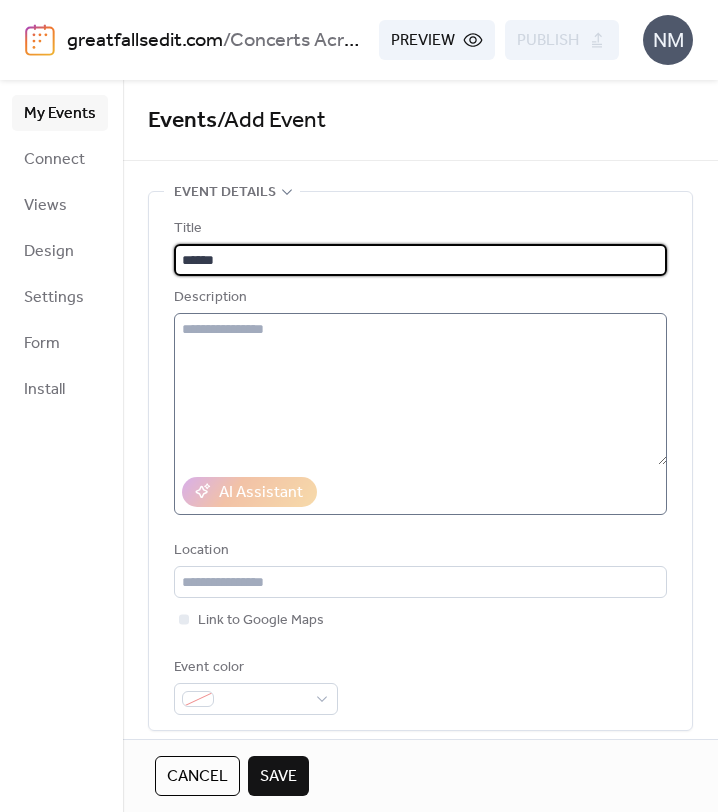 type on "******" 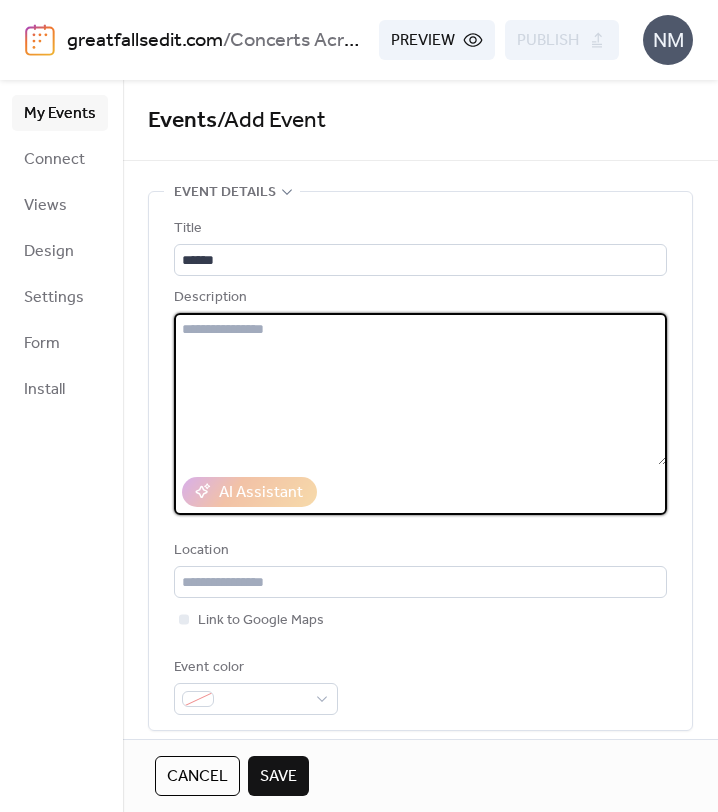 click at bounding box center (420, 389) 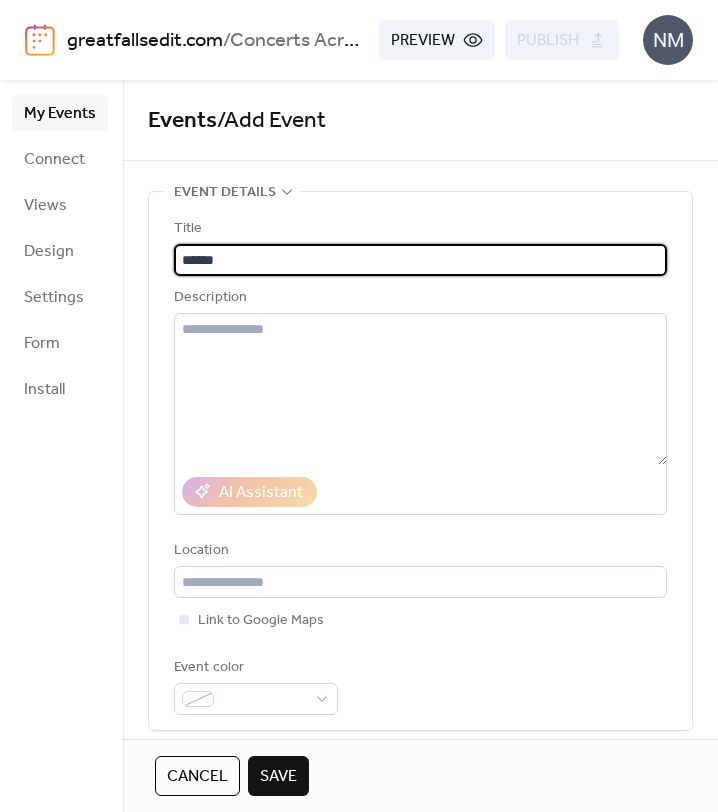 drag, startPoint x: 235, startPoint y: 251, endPoint x: 141, endPoint y: 248, distance: 94.04786 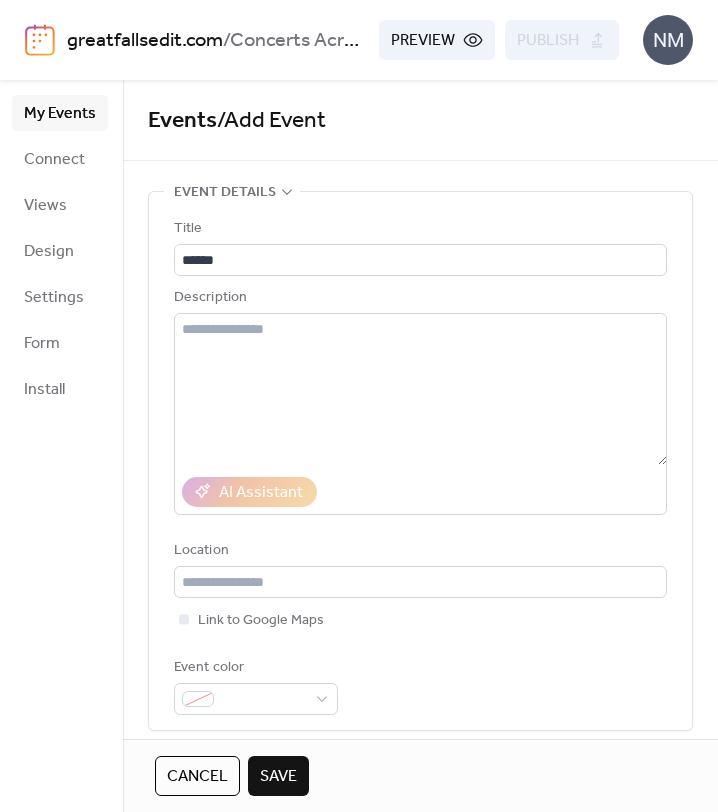 click on "Description" at bounding box center (418, 298) 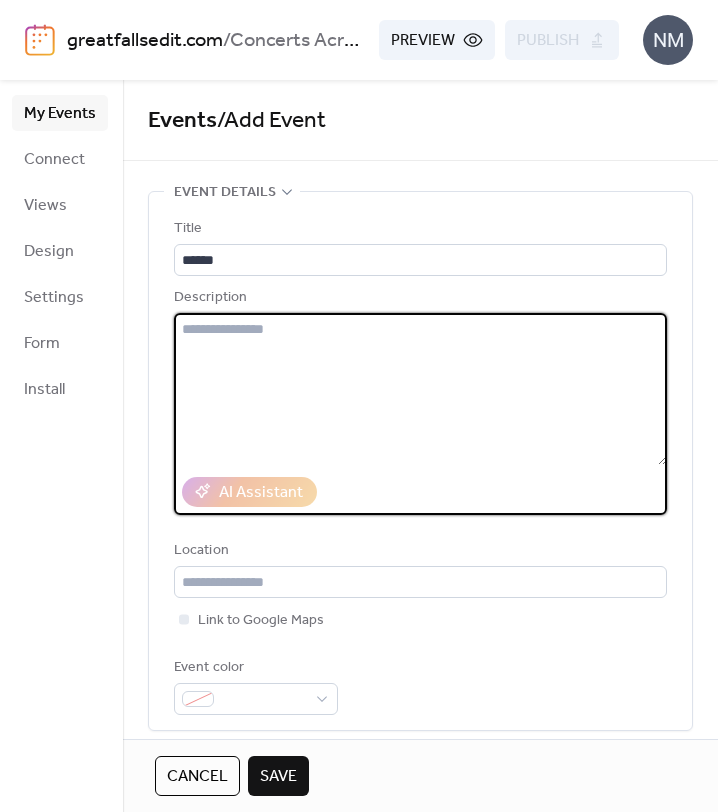 drag, startPoint x: 289, startPoint y: 346, endPoint x: 286, endPoint y: 334, distance: 12.369317 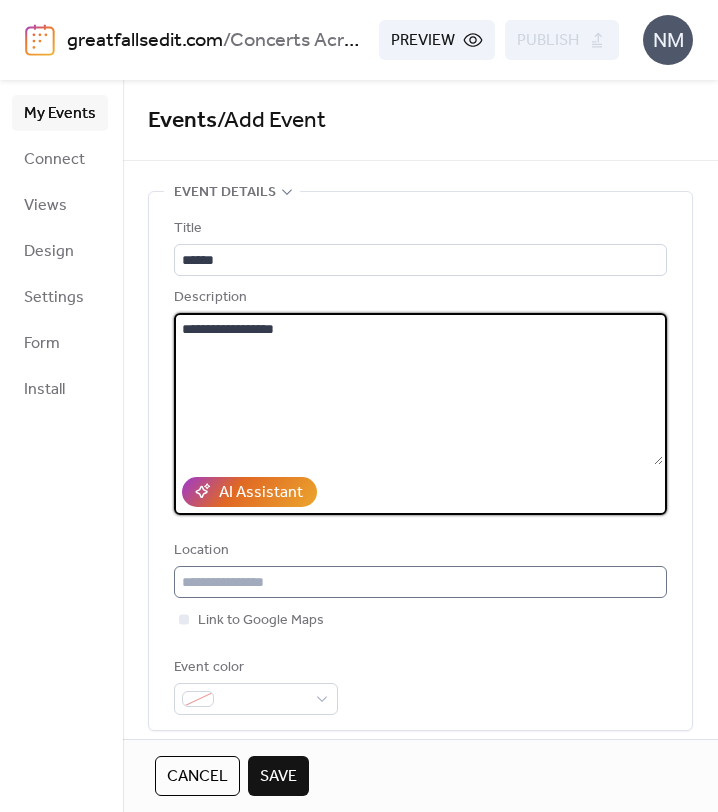 type on "**********" 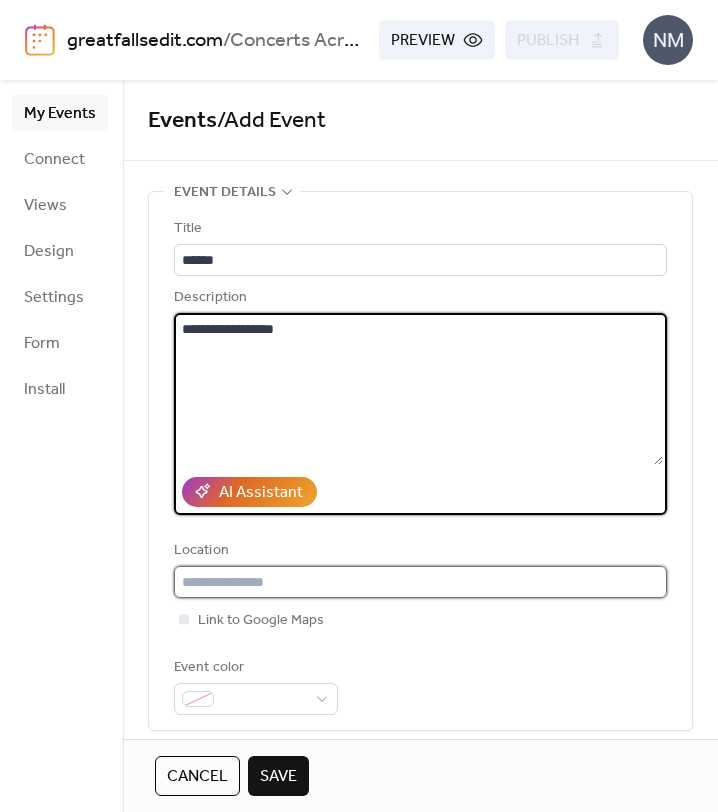 click at bounding box center (420, 582) 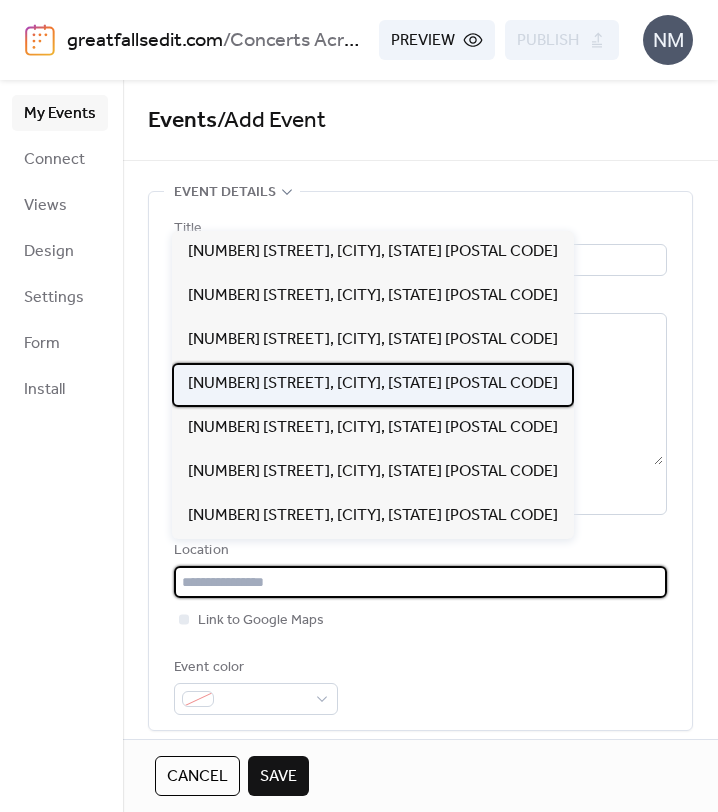 click on "[NUMBER] [STREET], [CITY], [STATE] [POSTAL CODE]" at bounding box center [373, 384] 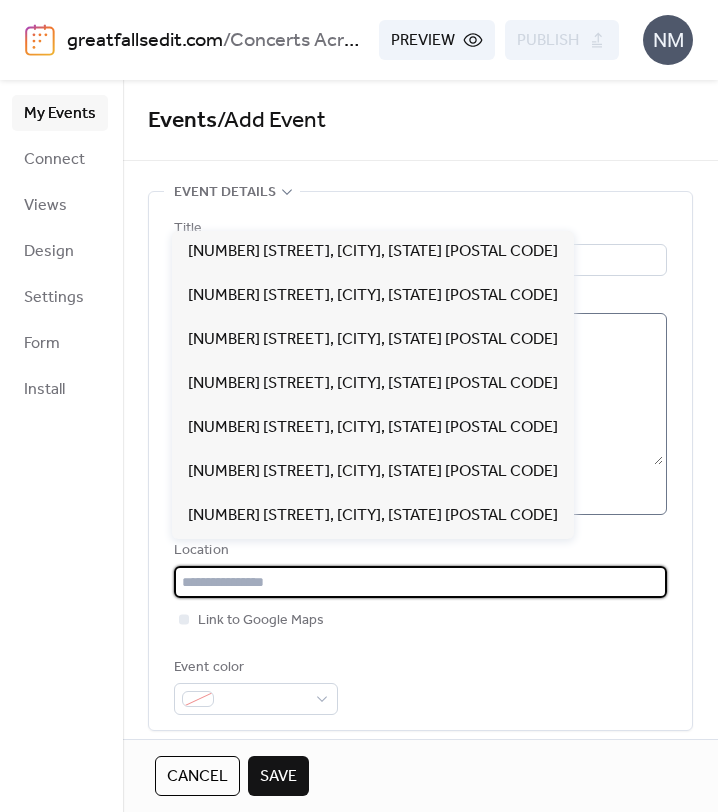 type on "**********" 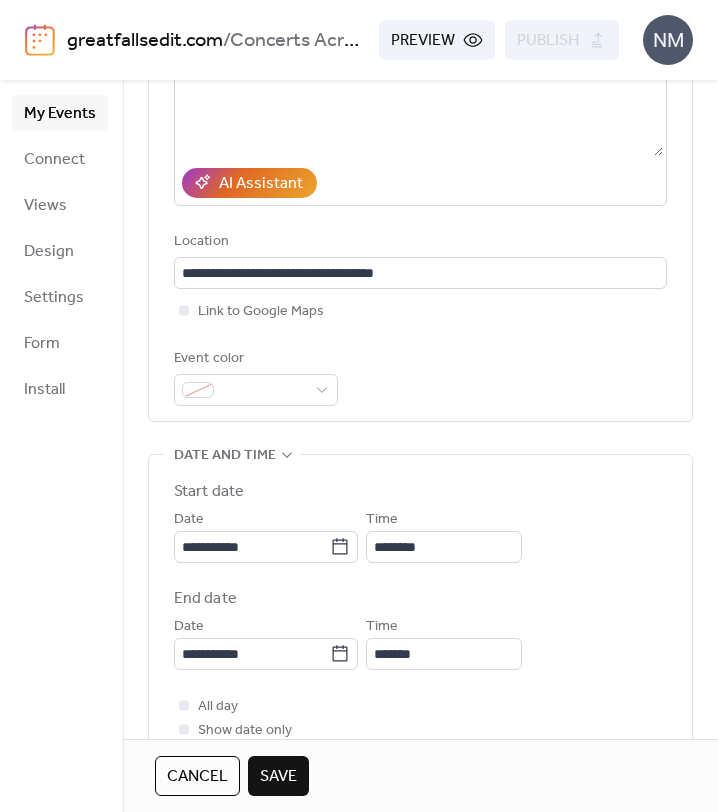scroll, scrollTop: 330, scrollLeft: 0, axis: vertical 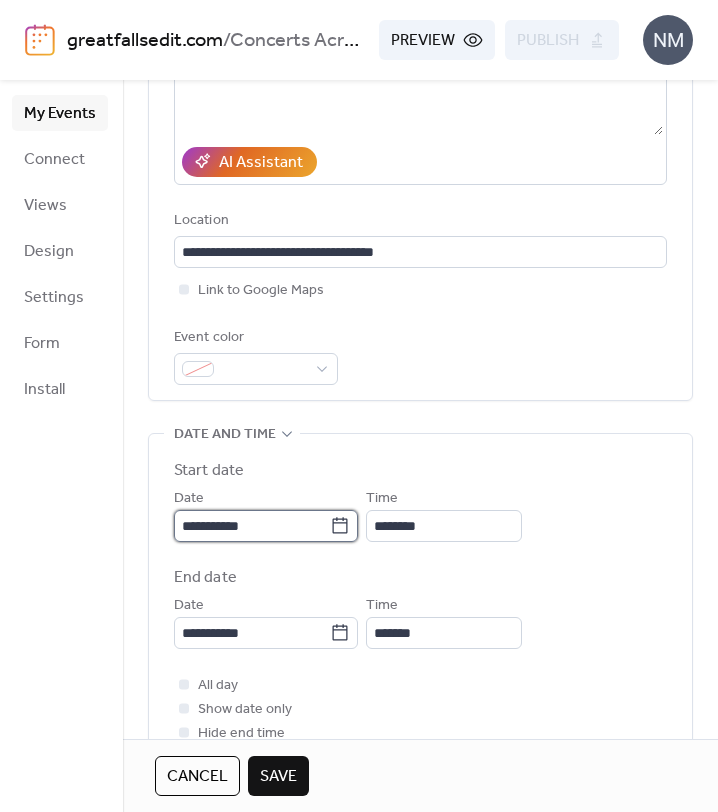 click on "**********" at bounding box center (252, 526) 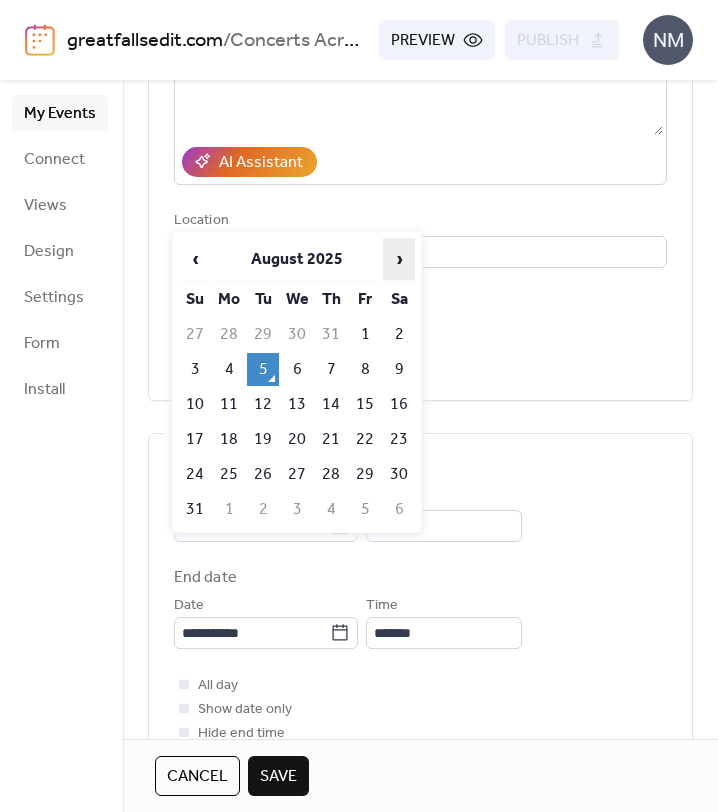 click on "›" at bounding box center (399, 259) 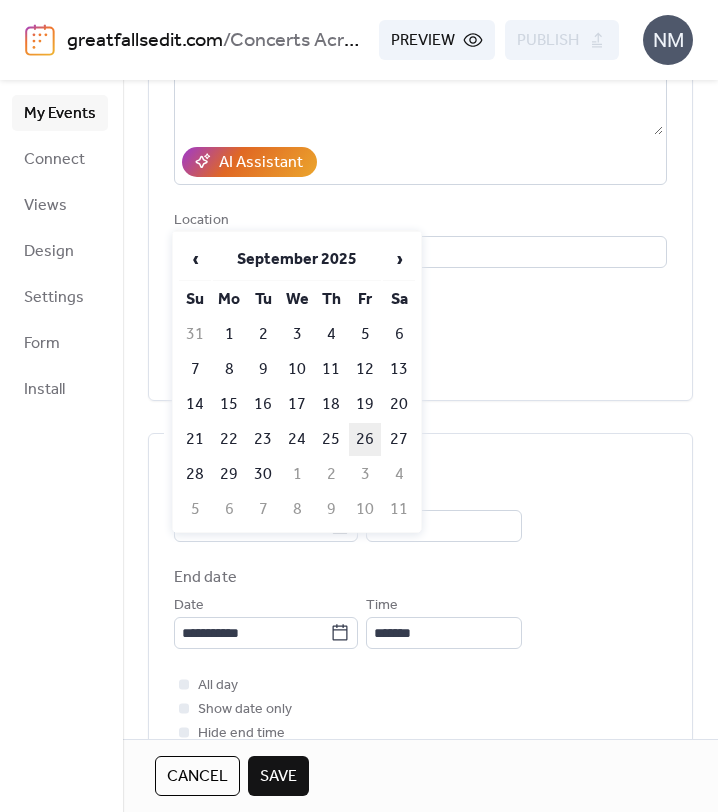 click on "26" at bounding box center (365, 439) 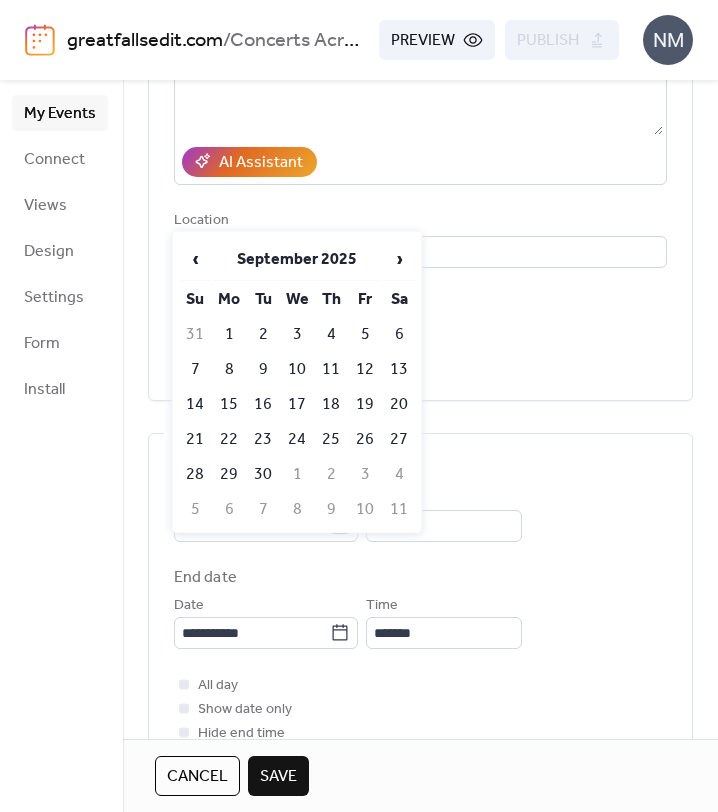 type on "**********" 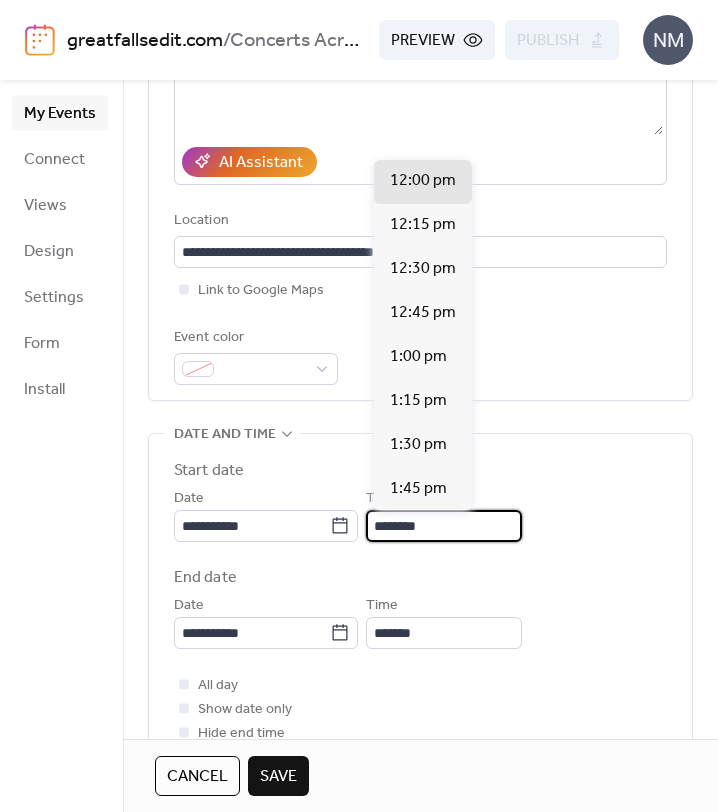 click on "********" at bounding box center [444, 526] 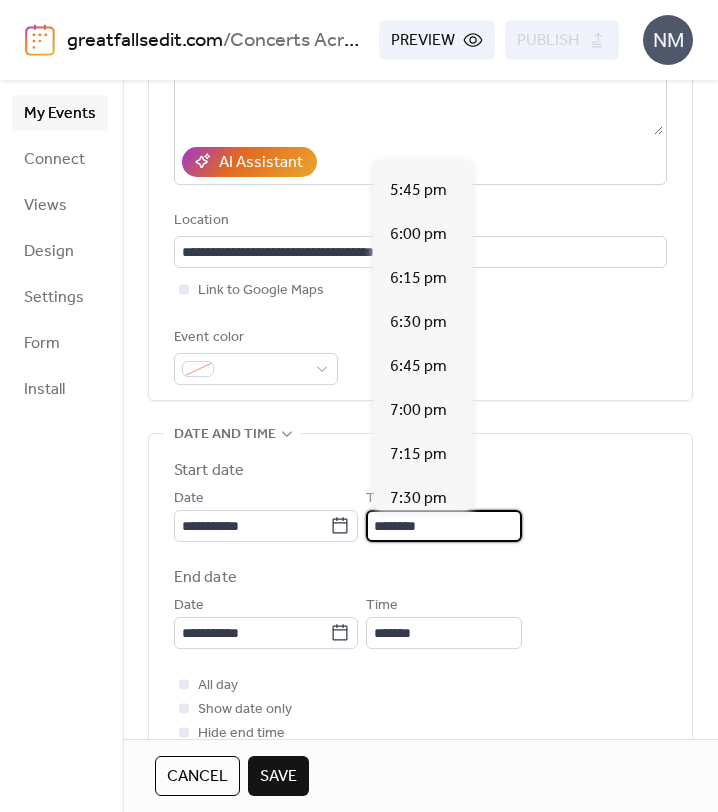 scroll, scrollTop: 3107, scrollLeft: 0, axis: vertical 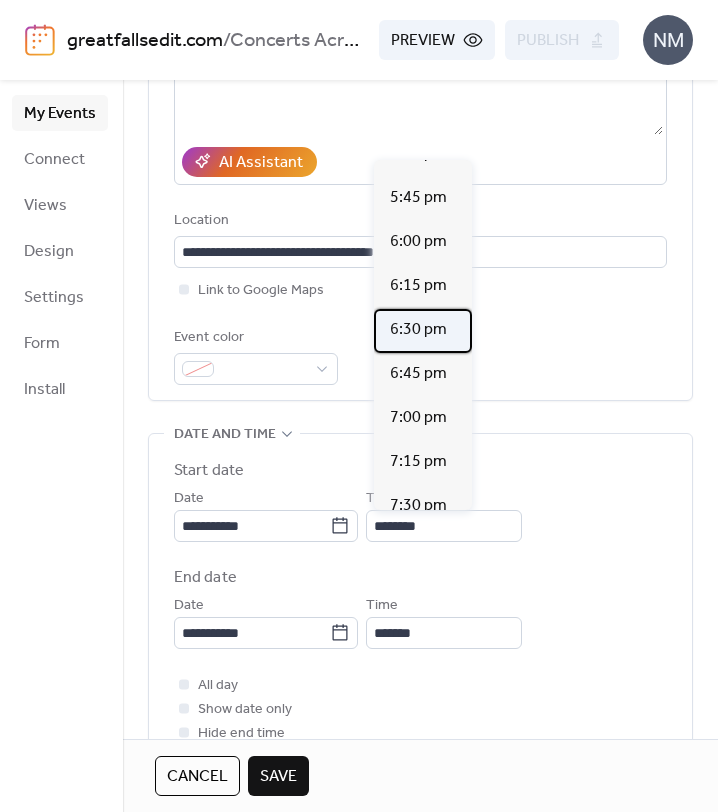click on "6:30 pm" at bounding box center (418, 330) 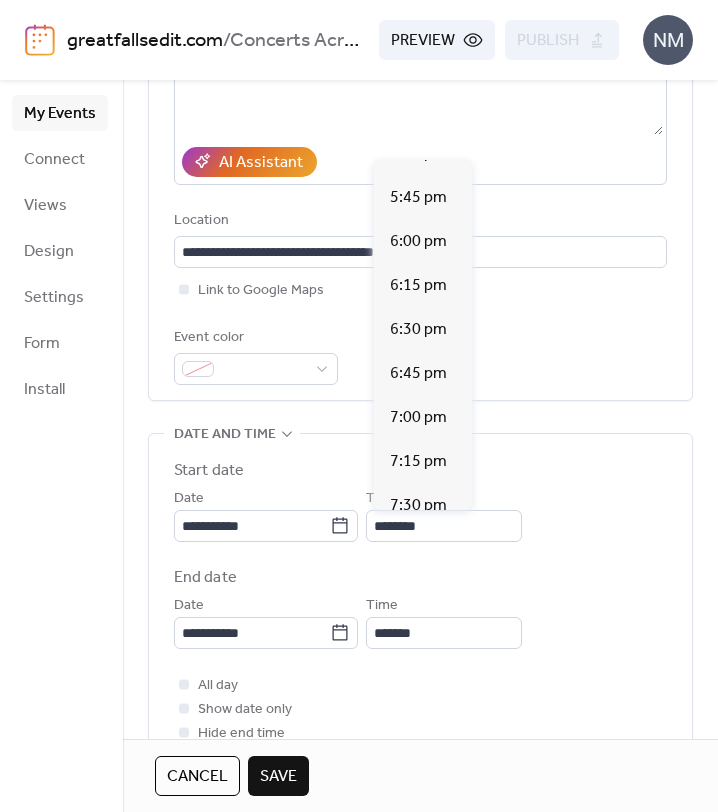 type on "*******" 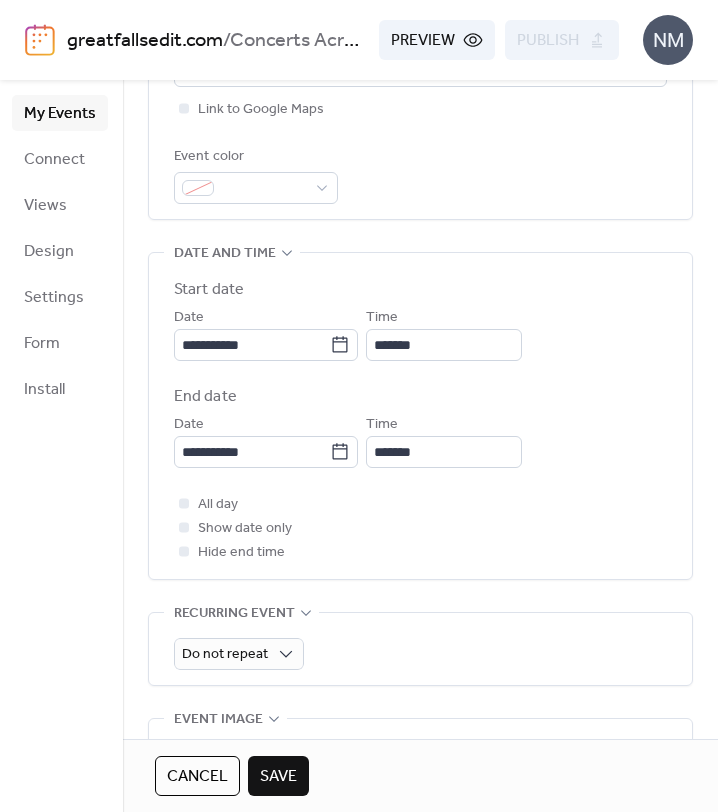 scroll, scrollTop: 520, scrollLeft: 0, axis: vertical 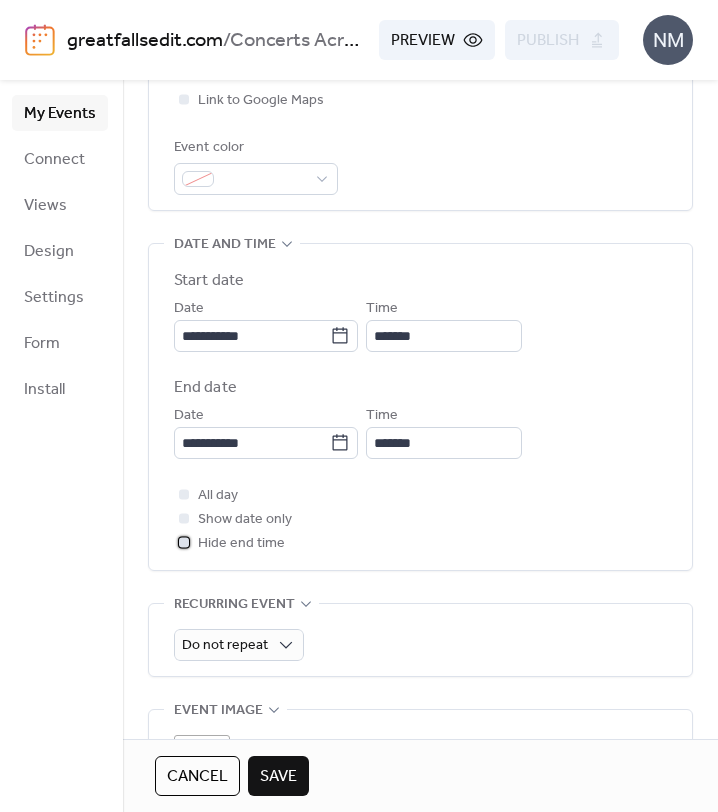 click at bounding box center [184, 542] 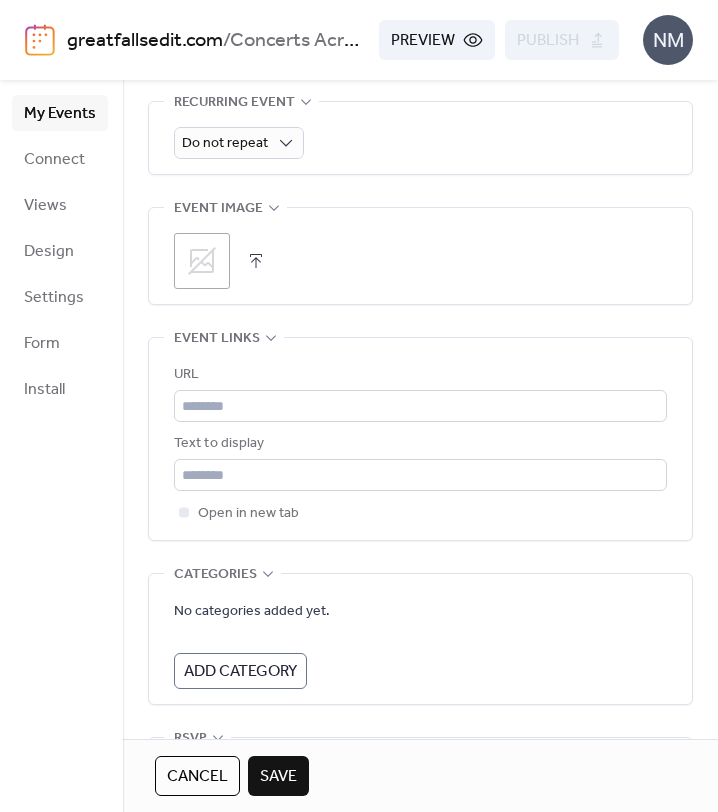scroll, scrollTop: 1026, scrollLeft: 0, axis: vertical 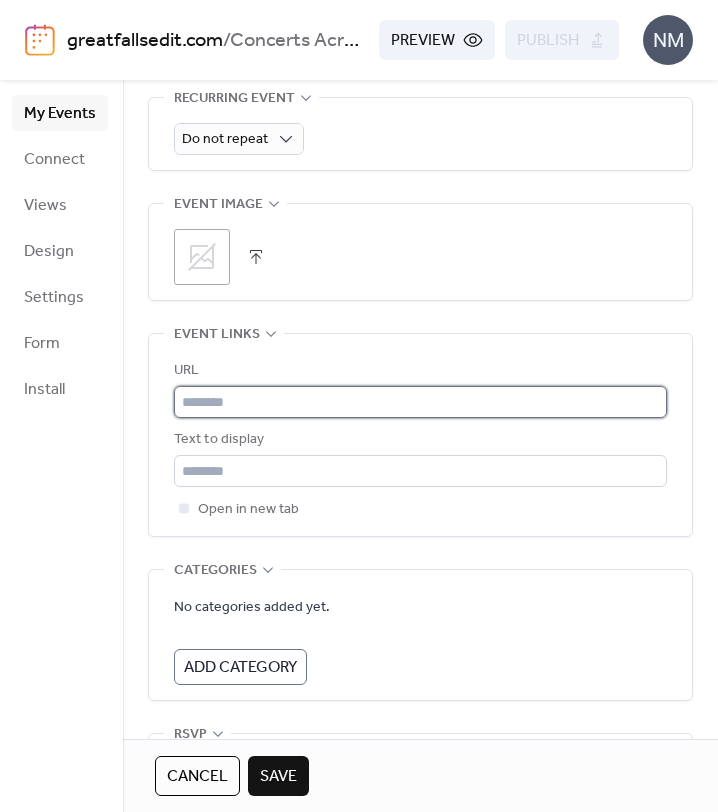 click at bounding box center [420, 402] 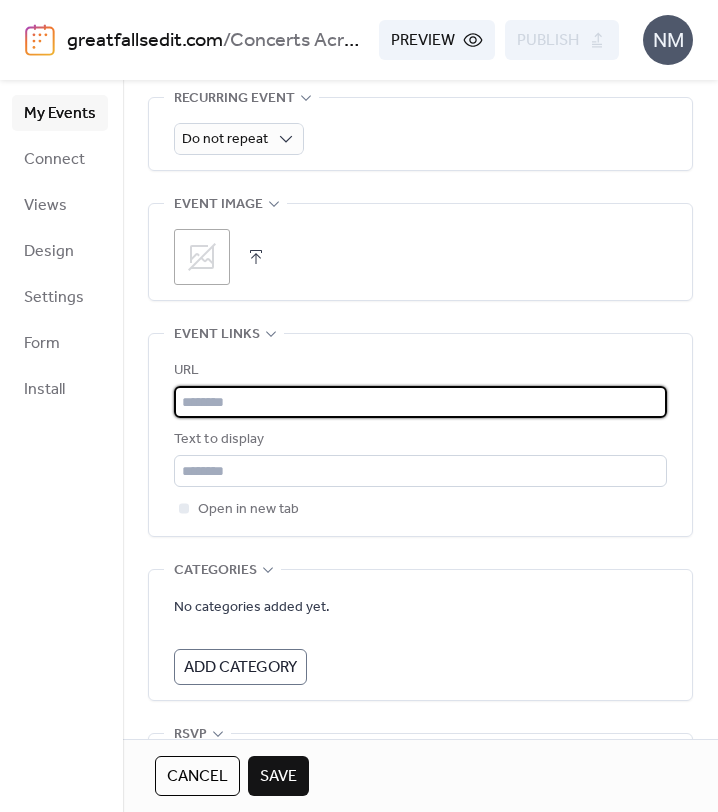 paste on "**********" 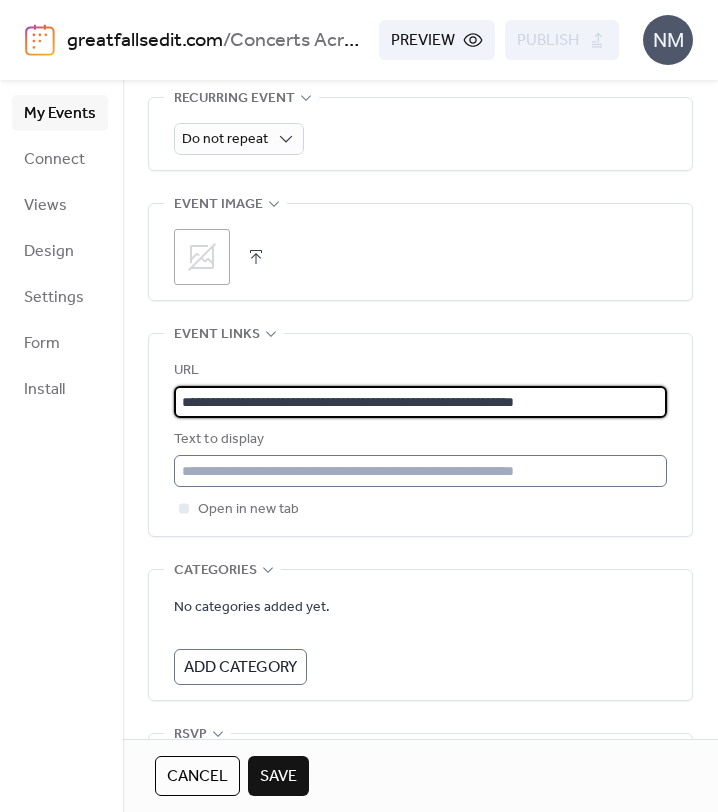 type on "**********" 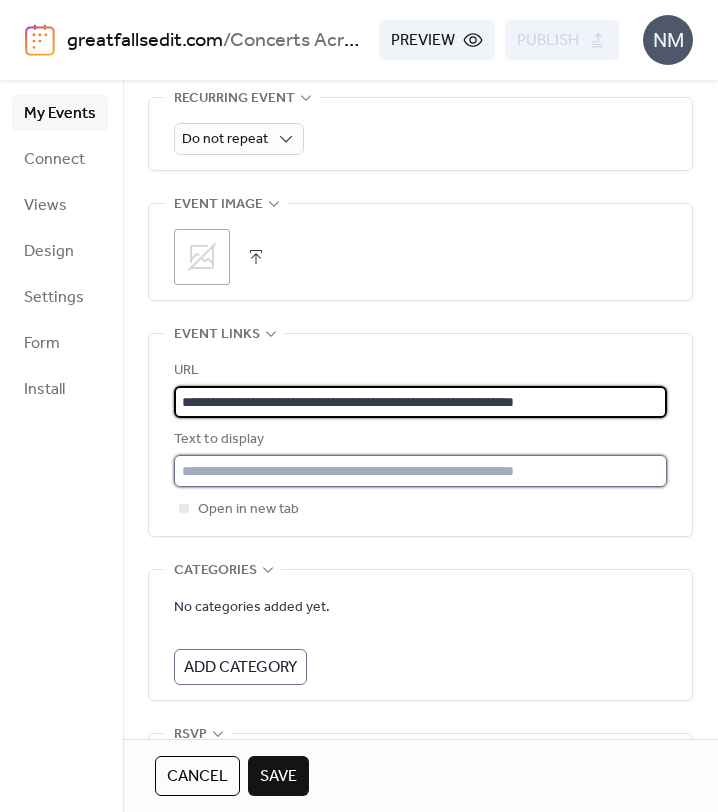 click at bounding box center (420, 471) 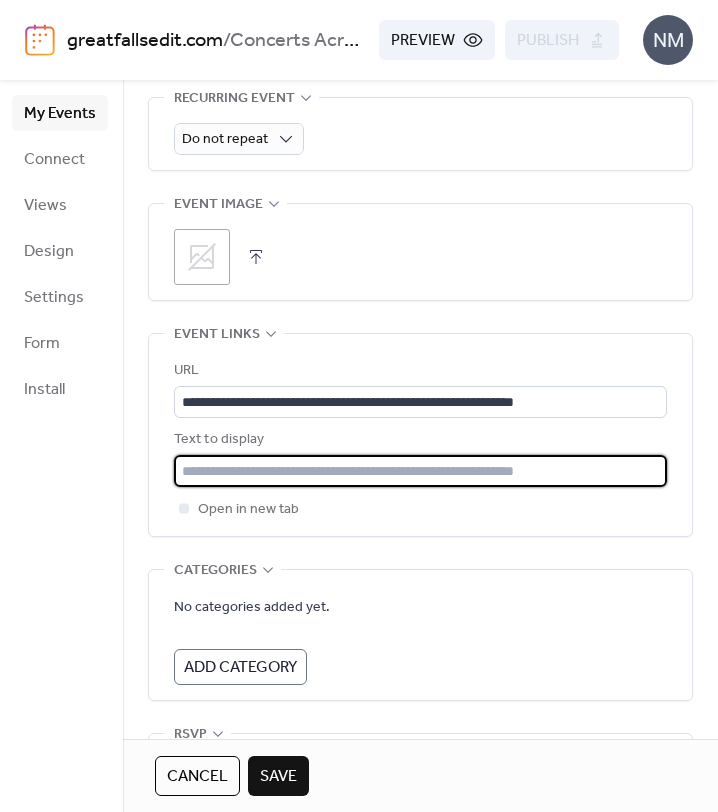 type on "**********" 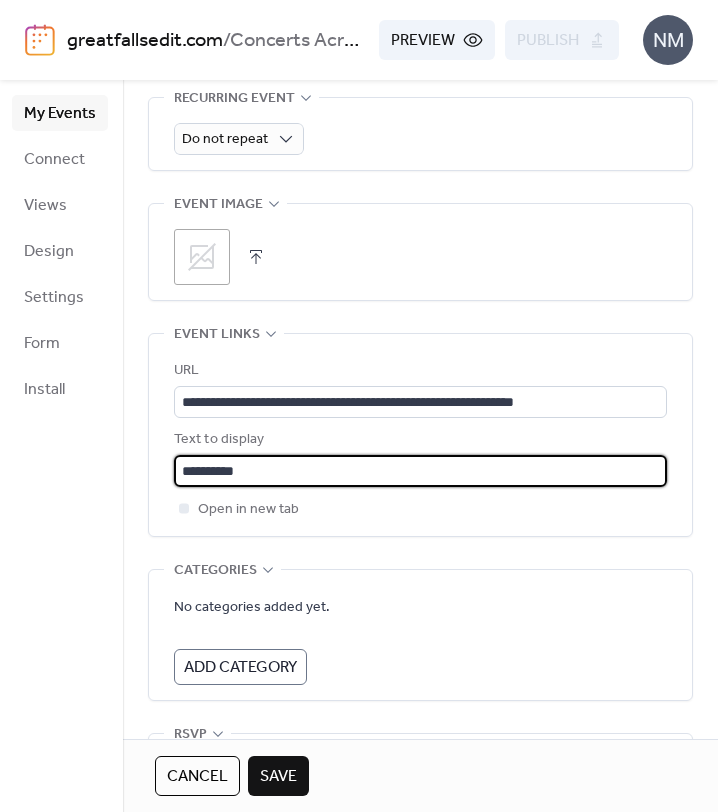 click on "Open in new tab" at bounding box center (420, 509) 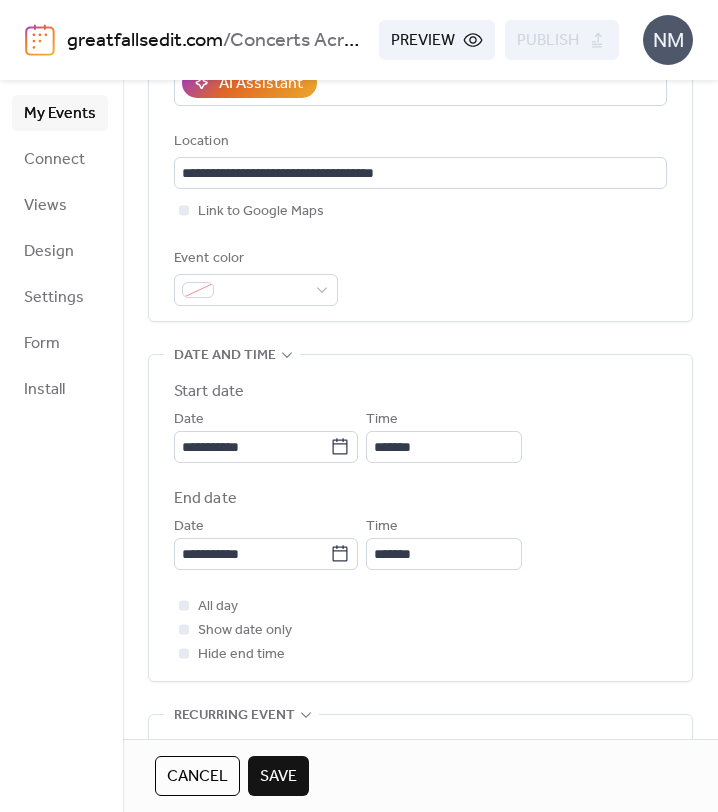 scroll, scrollTop: 0, scrollLeft: 0, axis: both 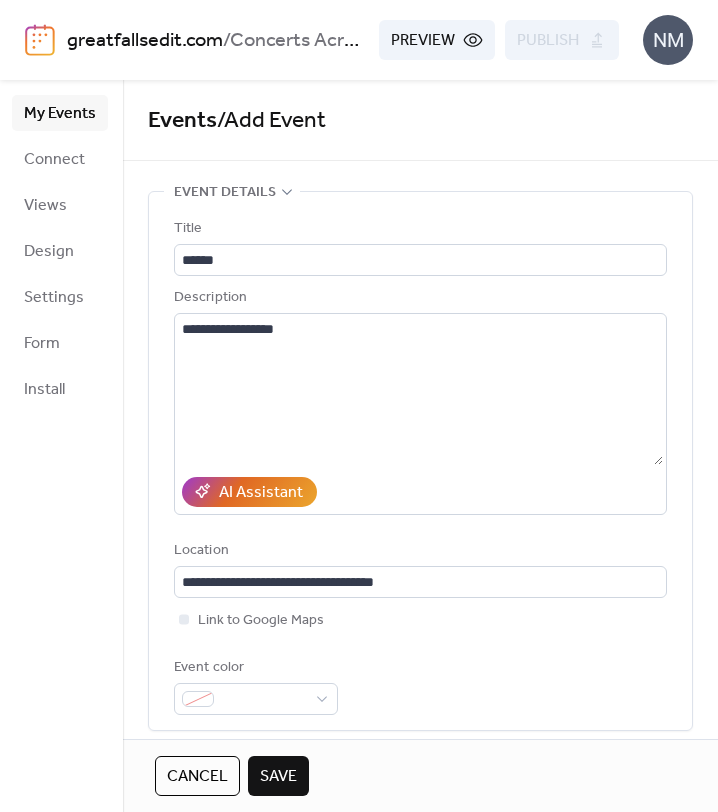 click on "Save" at bounding box center [278, 777] 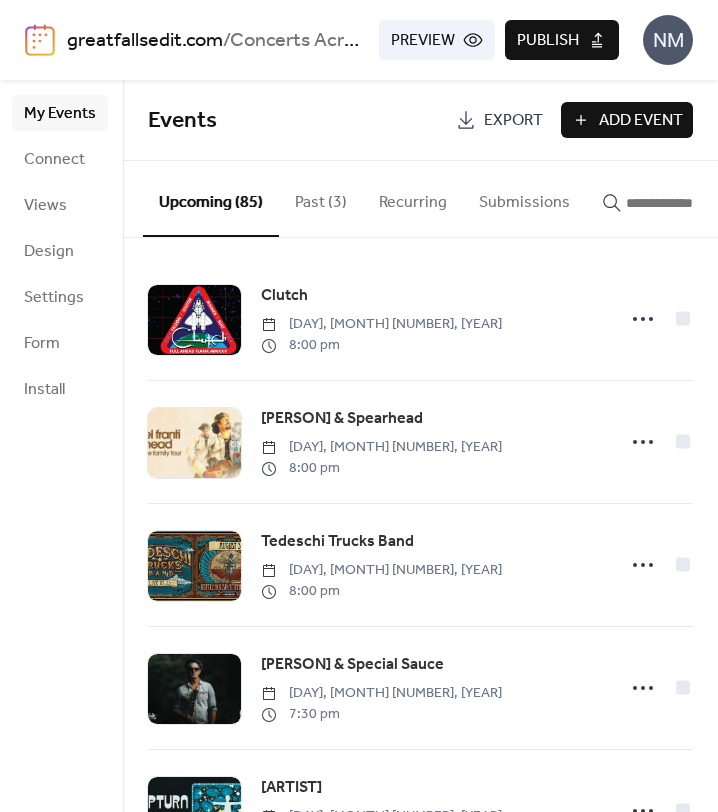click on "Publish" at bounding box center [548, 41] 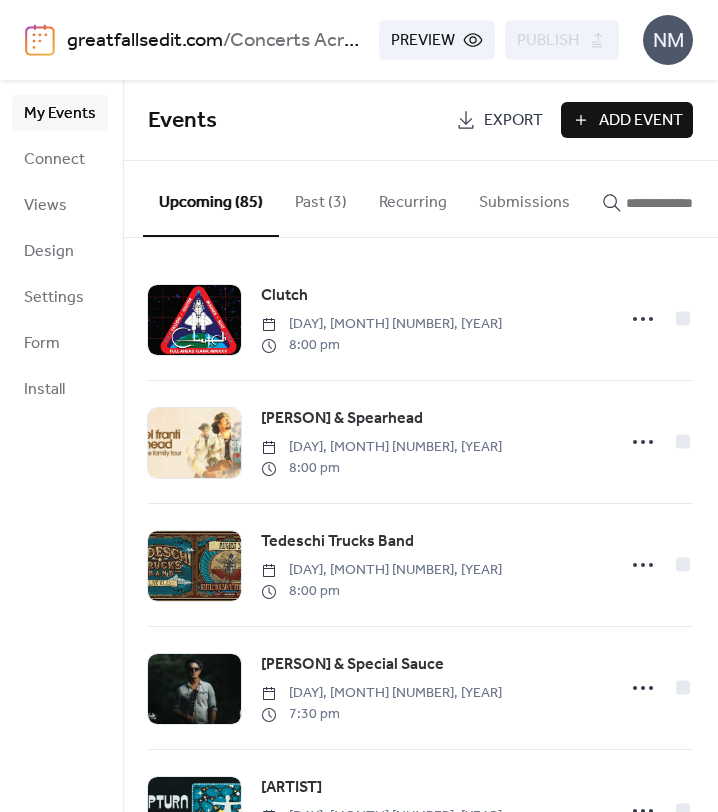 click on "Add Event" at bounding box center (641, 121) 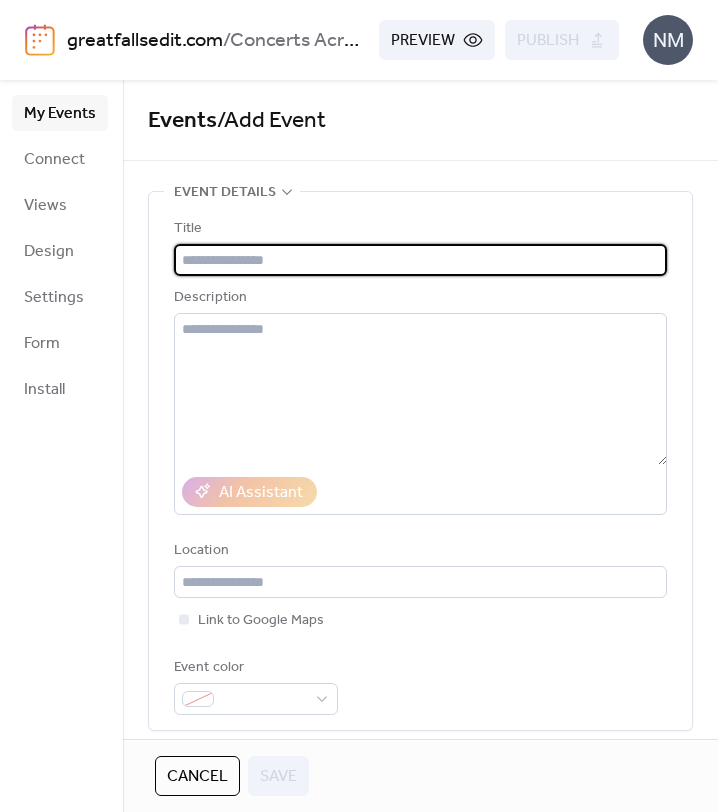 click at bounding box center (420, 260) 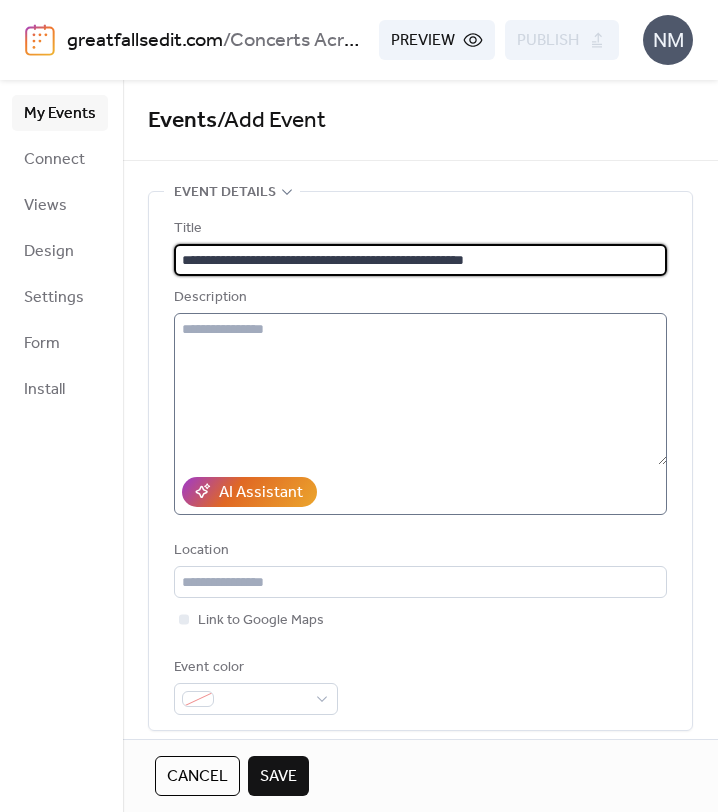 type on "**********" 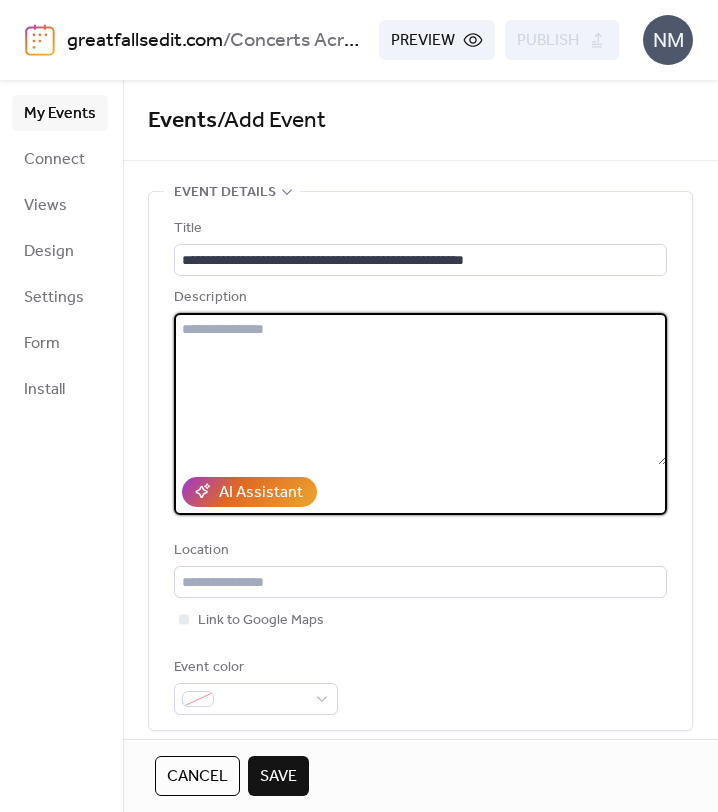 click at bounding box center (420, 389) 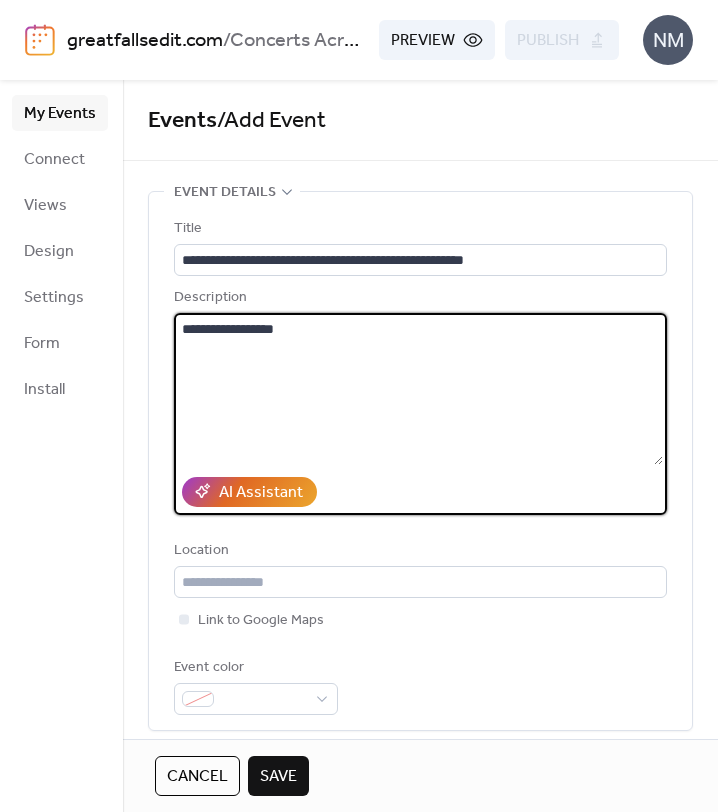 scroll, scrollTop: 30, scrollLeft: 0, axis: vertical 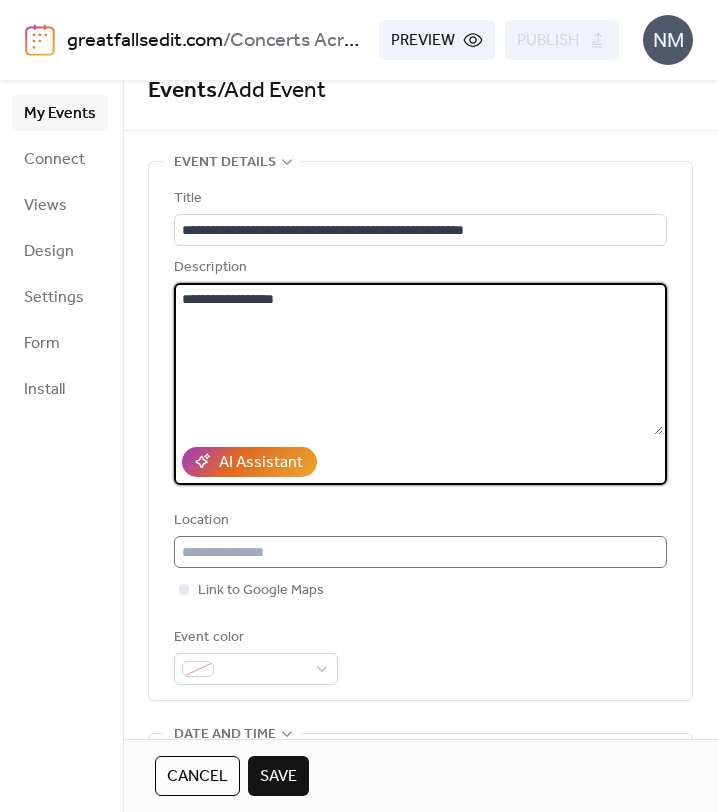 type on "**********" 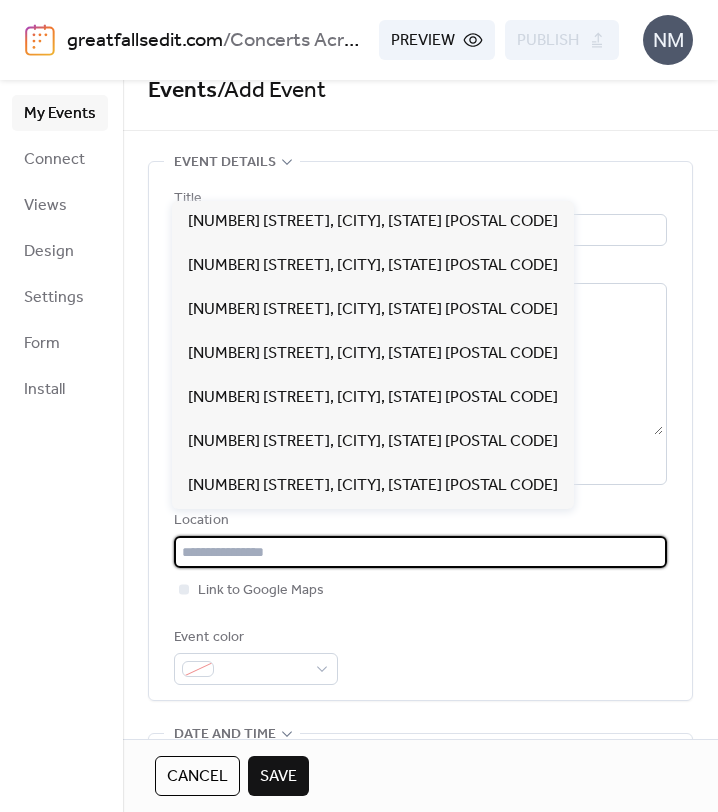 click at bounding box center [420, 552] 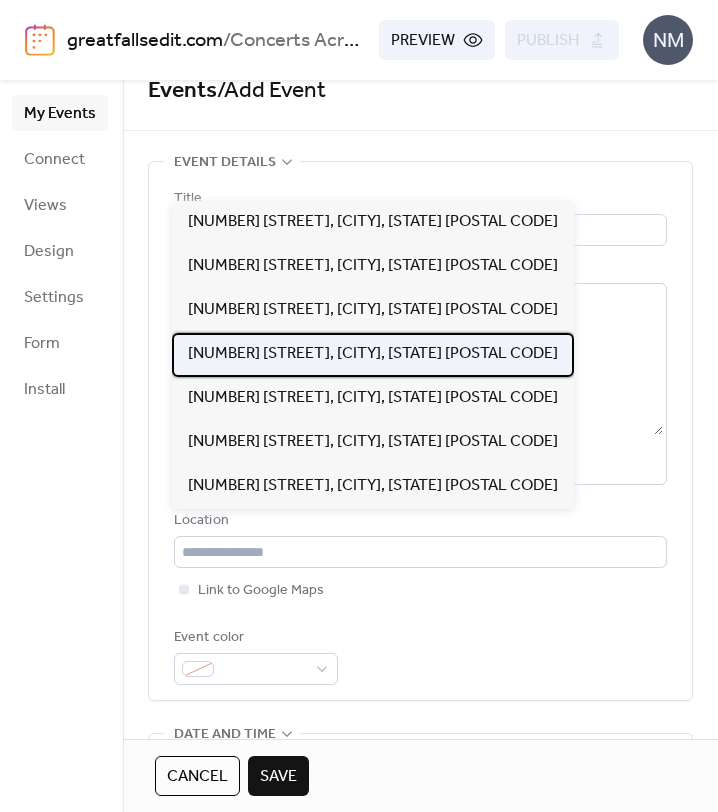 click on "[NUMBER] [STREET], [CITY], [STATE] [POSTAL CODE]" at bounding box center [373, 354] 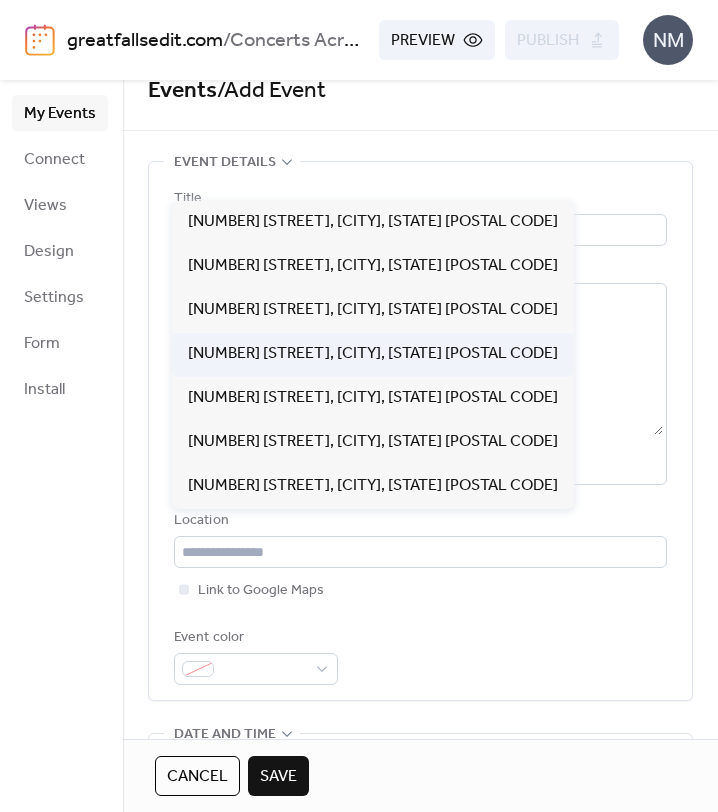 type on "**********" 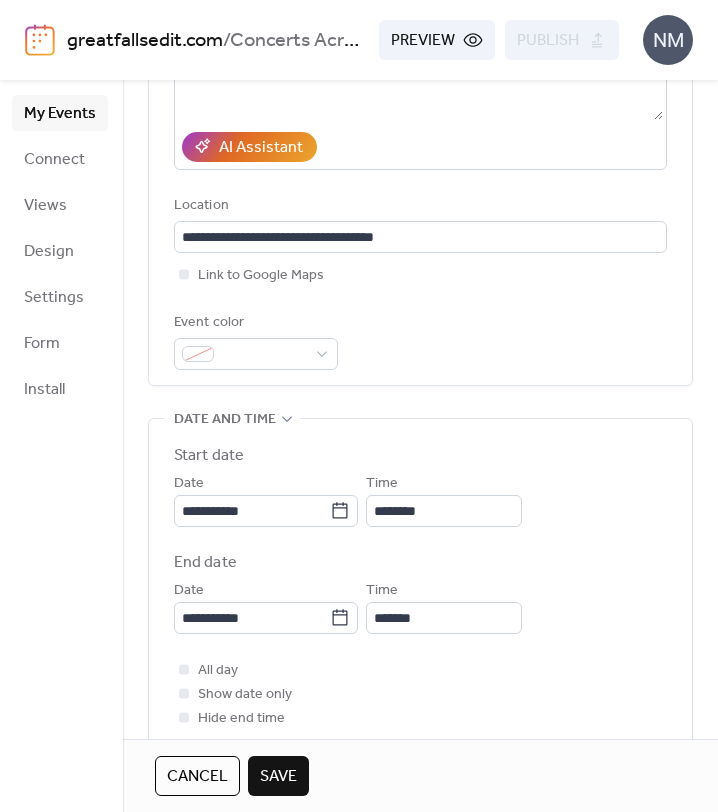 scroll, scrollTop: 363, scrollLeft: 0, axis: vertical 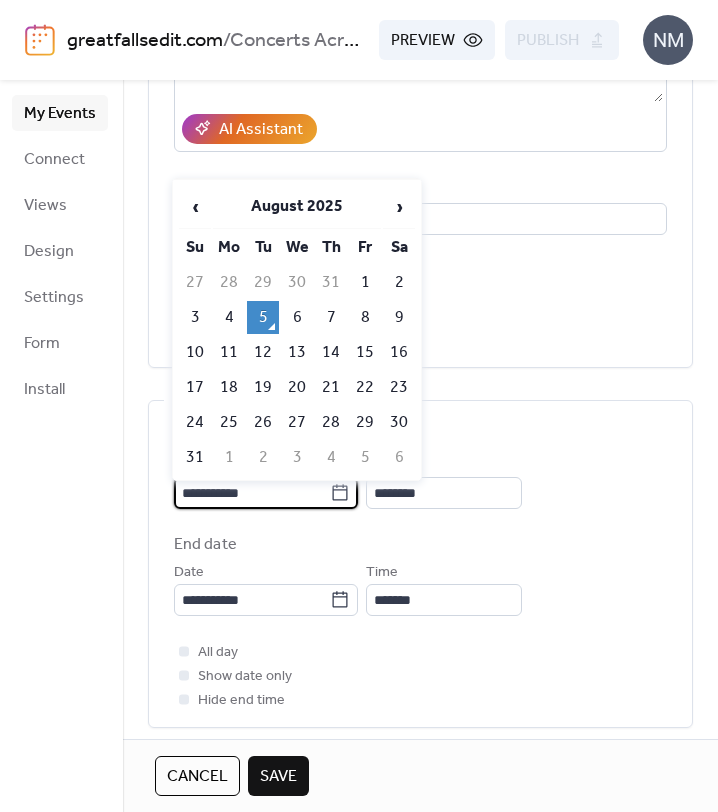 click on "**********" at bounding box center [252, 493] 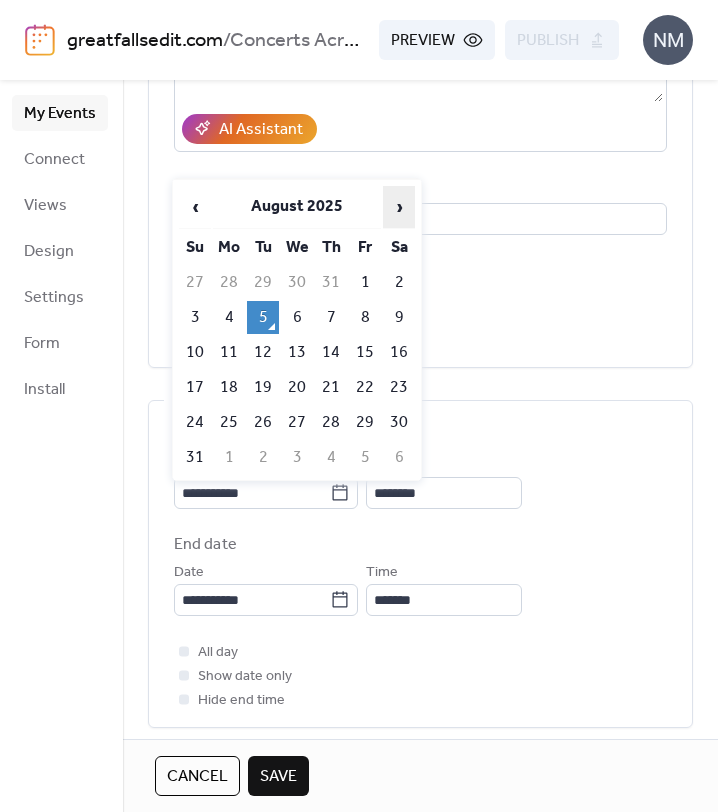 click on "›" at bounding box center [399, 207] 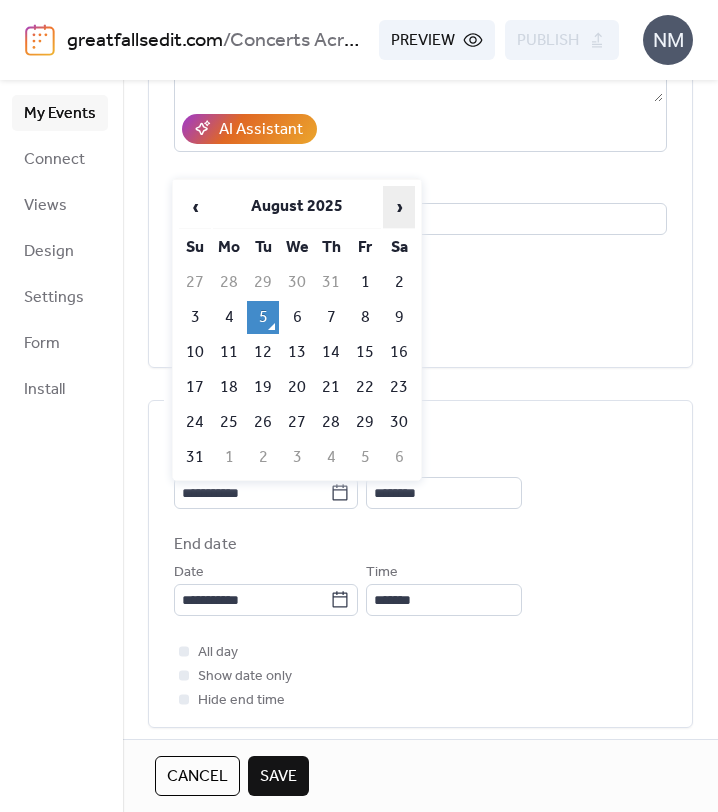 click on "›" at bounding box center [399, 207] 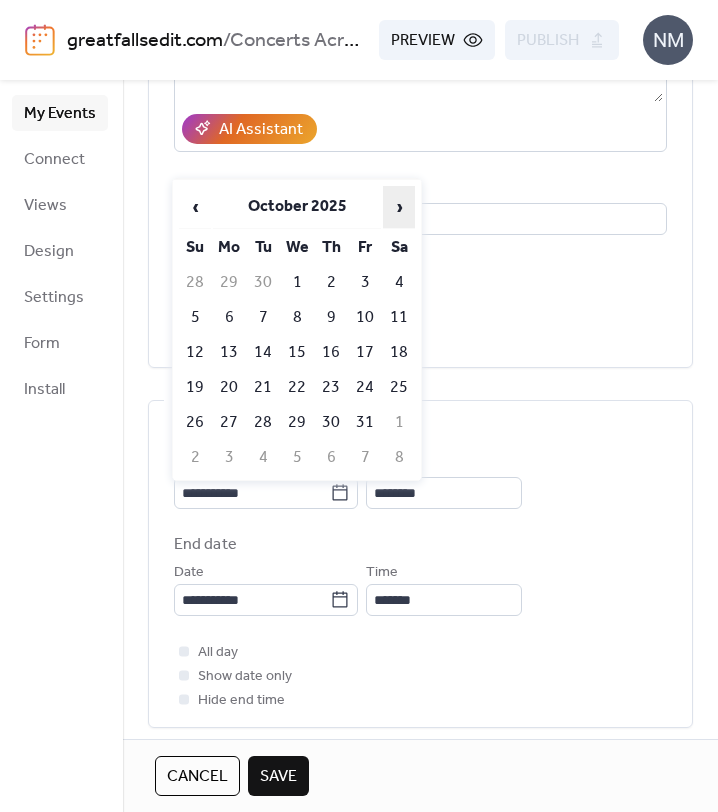 click on "›" at bounding box center (399, 207) 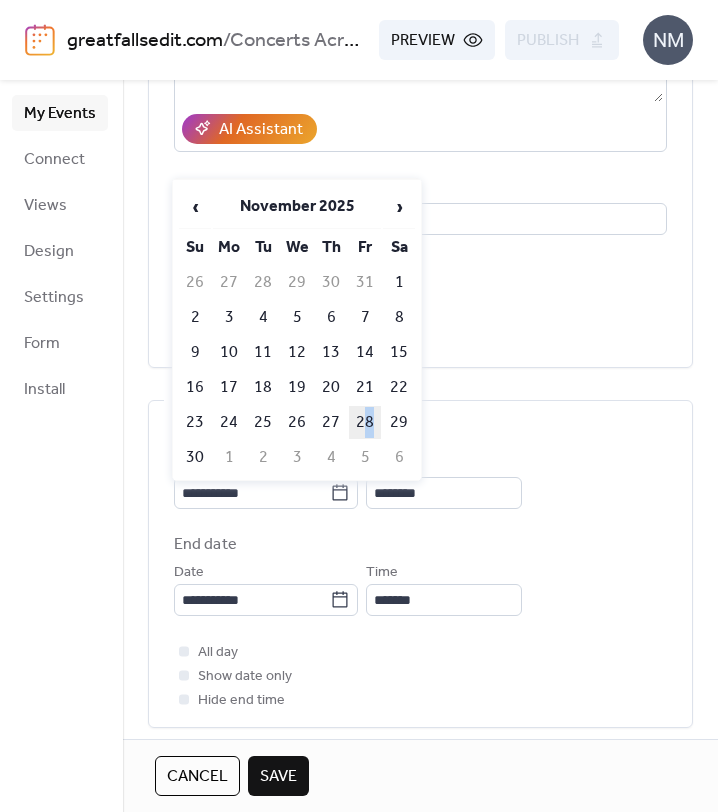 click on "28" at bounding box center (365, 422) 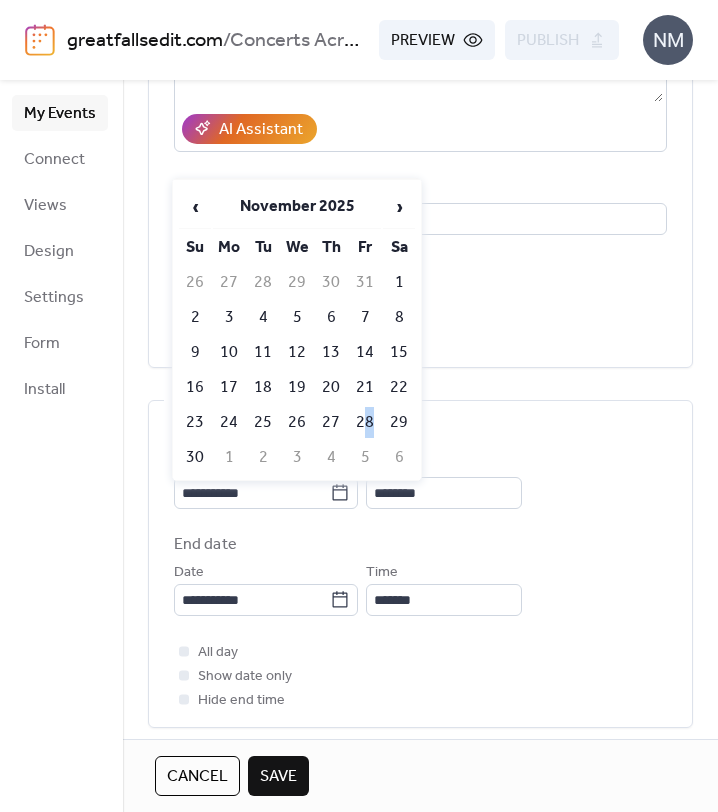 type on "**********" 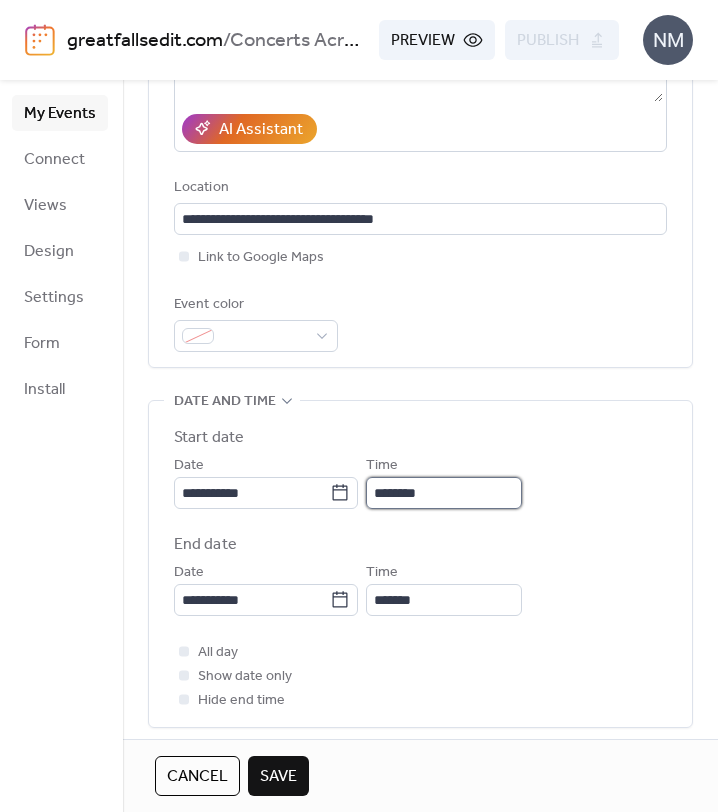 click on "********" at bounding box center (444, 493) 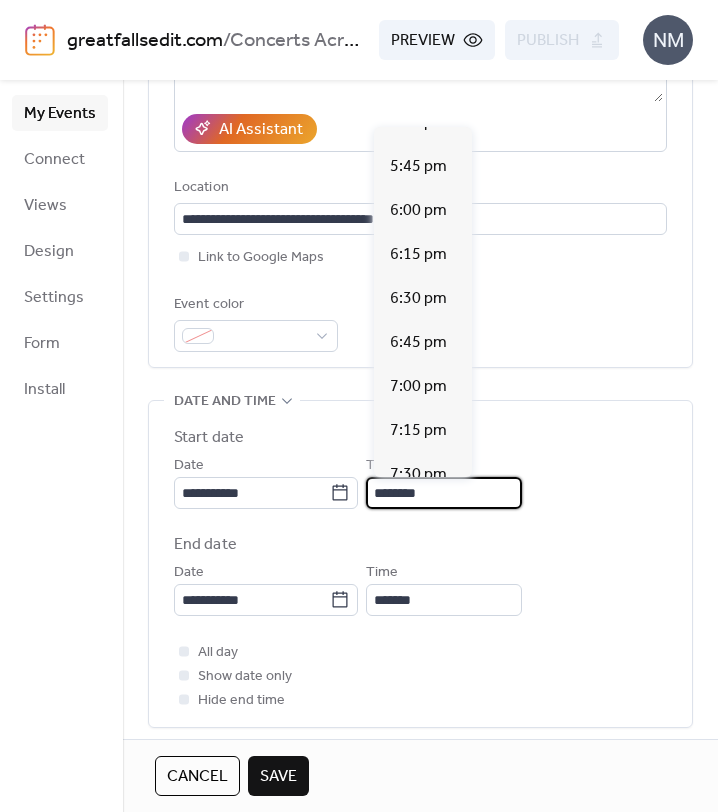 scroll, scrollTop: 3127, scrollLeft: 0, axis: vertical 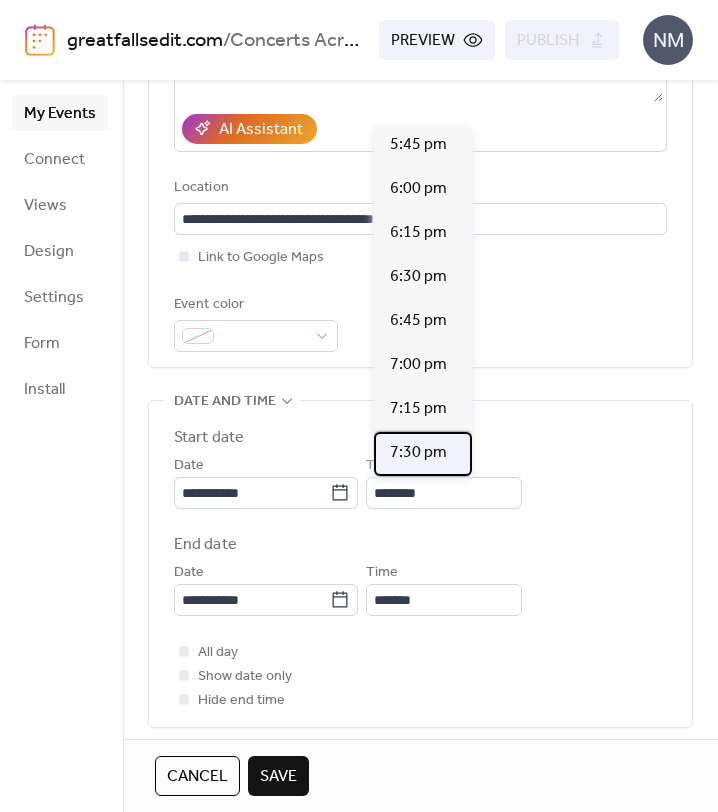 click on "7:30 pm" at bounding box center (418, 453) 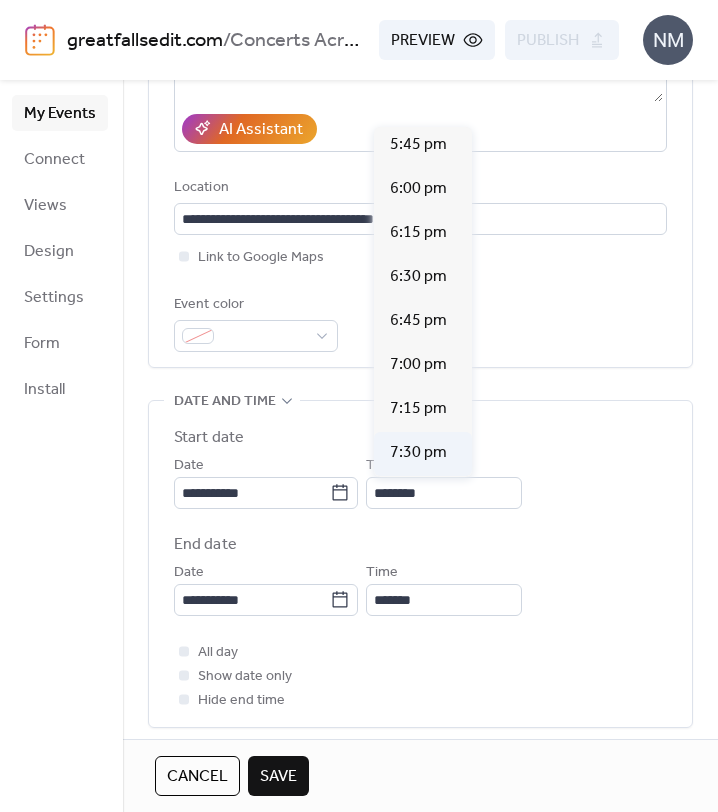 type on "*******" 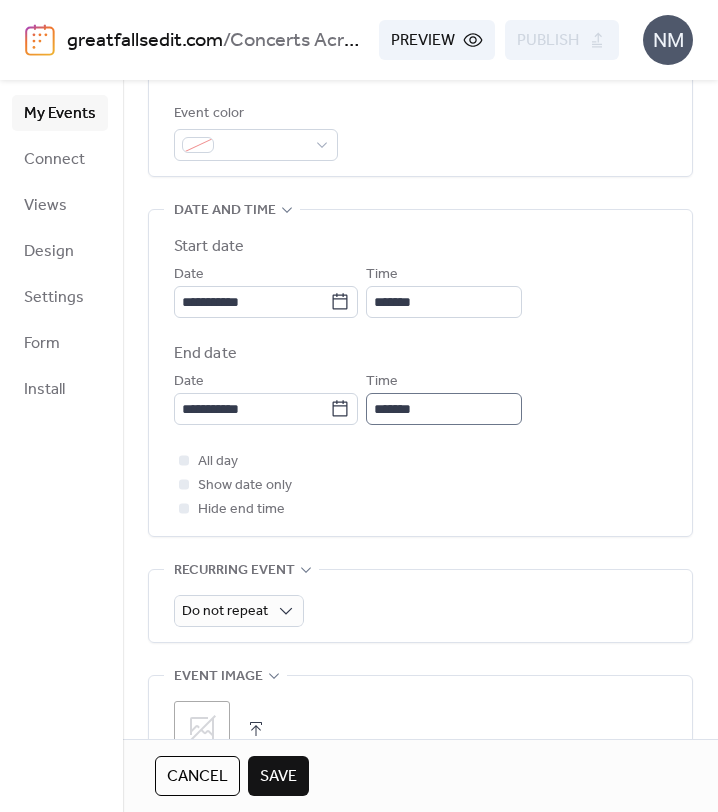 scroll, scrollTop: 587, scrollLeft: 0, axis: vertical 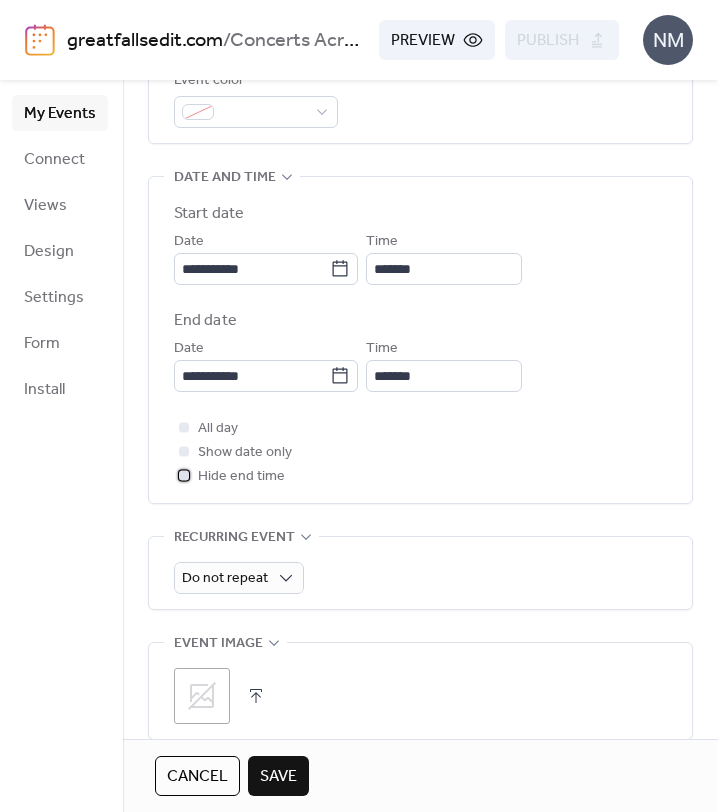 click on "Hide end time" at bounding box center (241, 477) 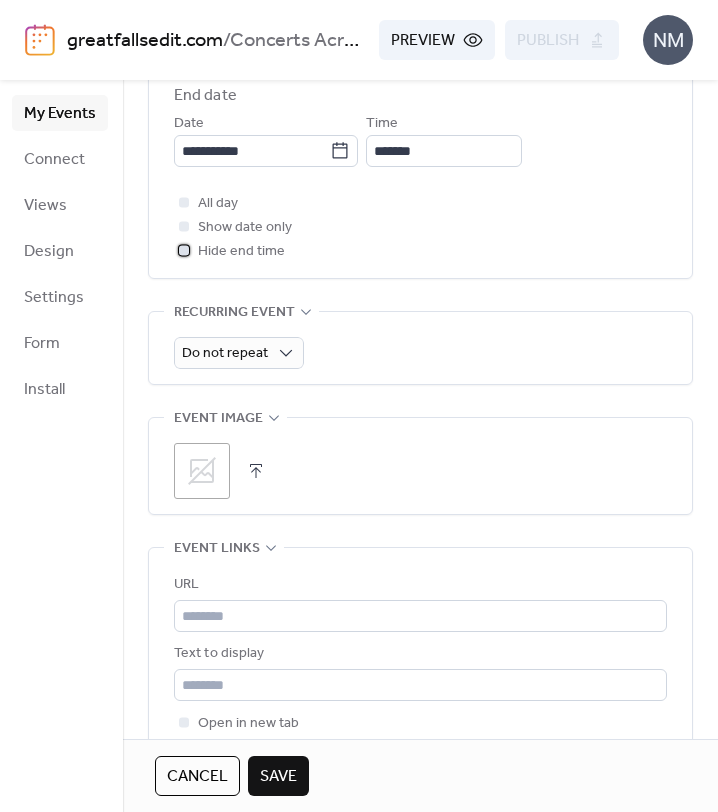 scroll, scrollTop: 815, scrollLeft: 0, axis: vertical 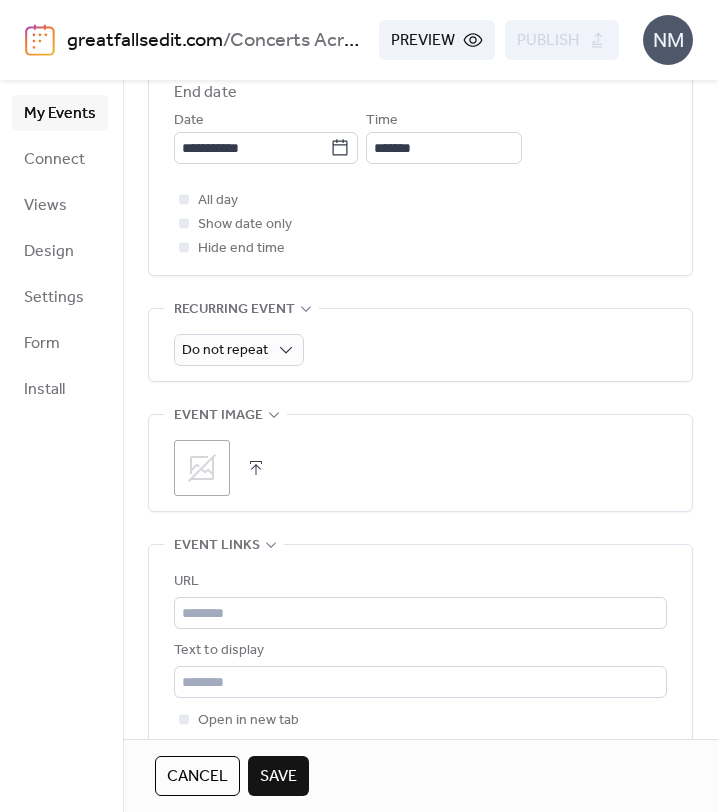 click 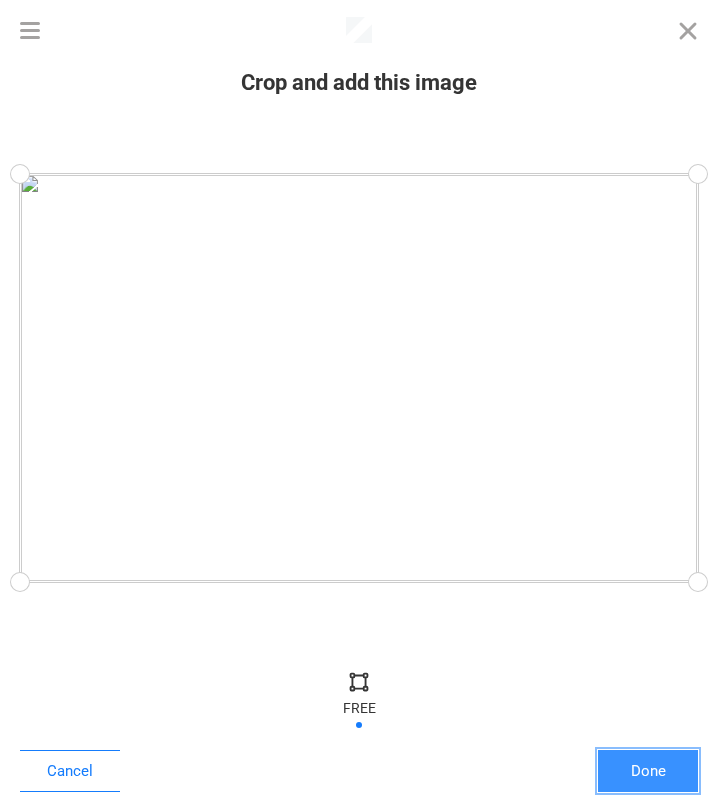 click on "Done" at bounding box center [648, 771] 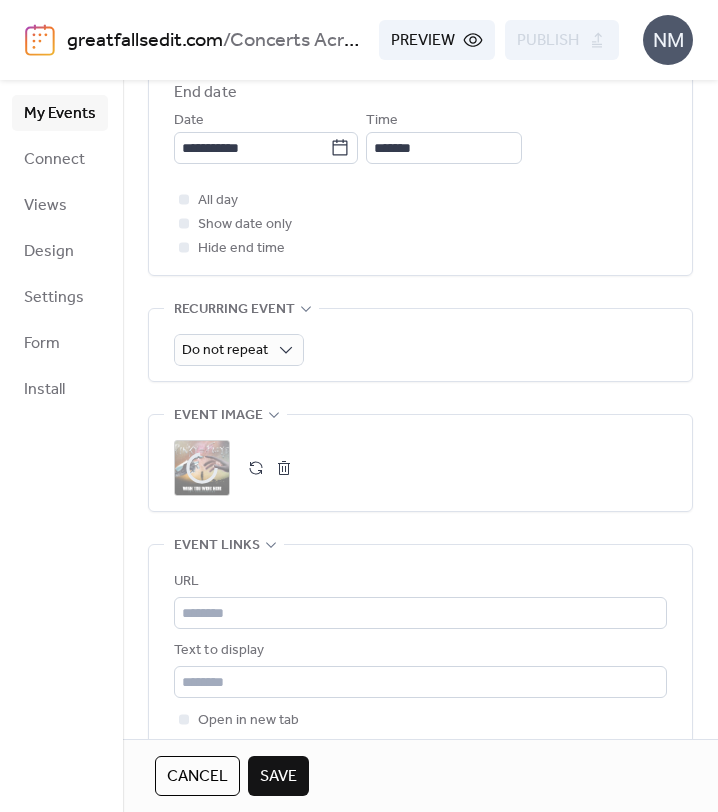 scroll, scrollTop: 981, scrollLeft: 0, axis: vertical 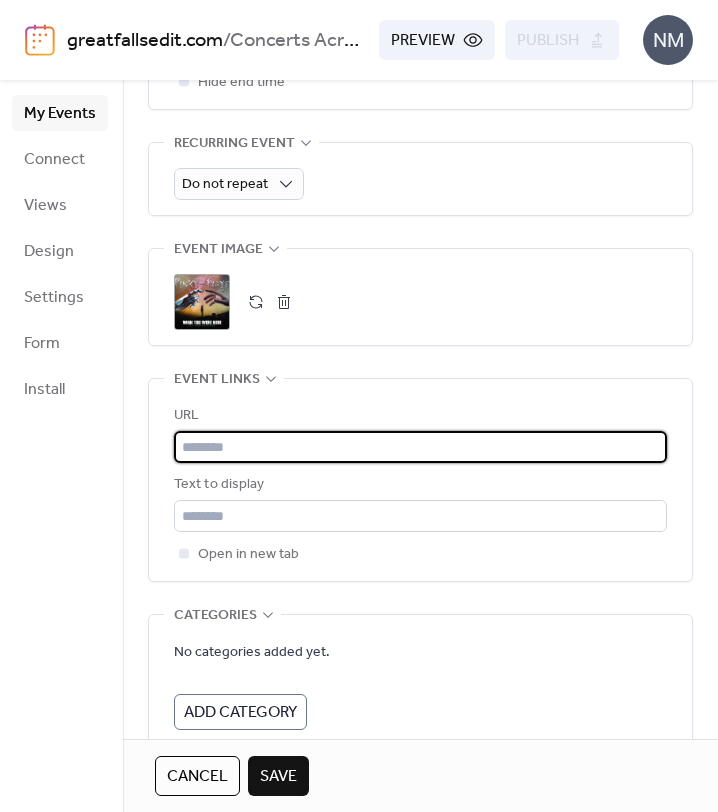 click at bounding box center [420, 447] 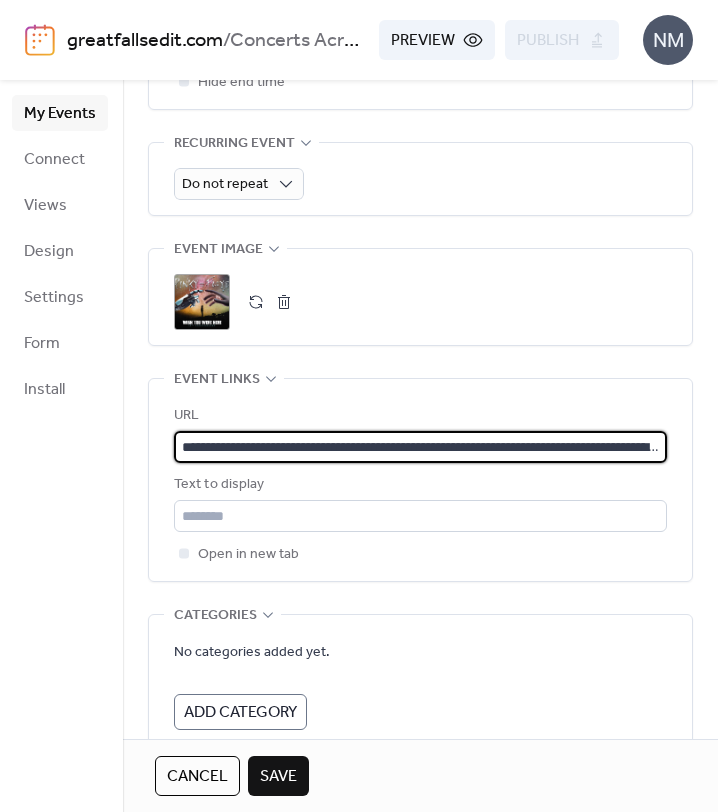 scroll, scrollTop: 0, scrollLeft: 267, axis: horizontal 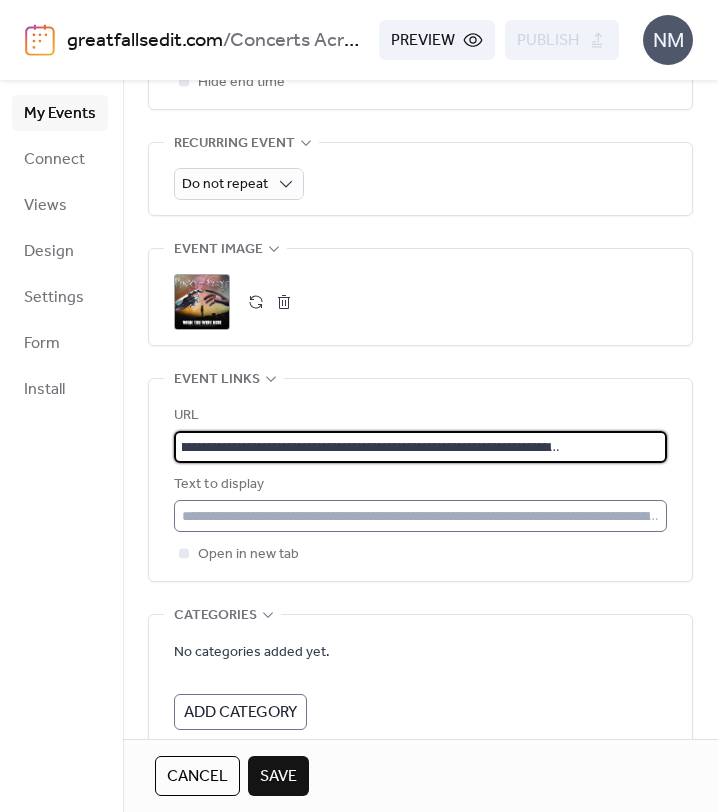 type on "**********" 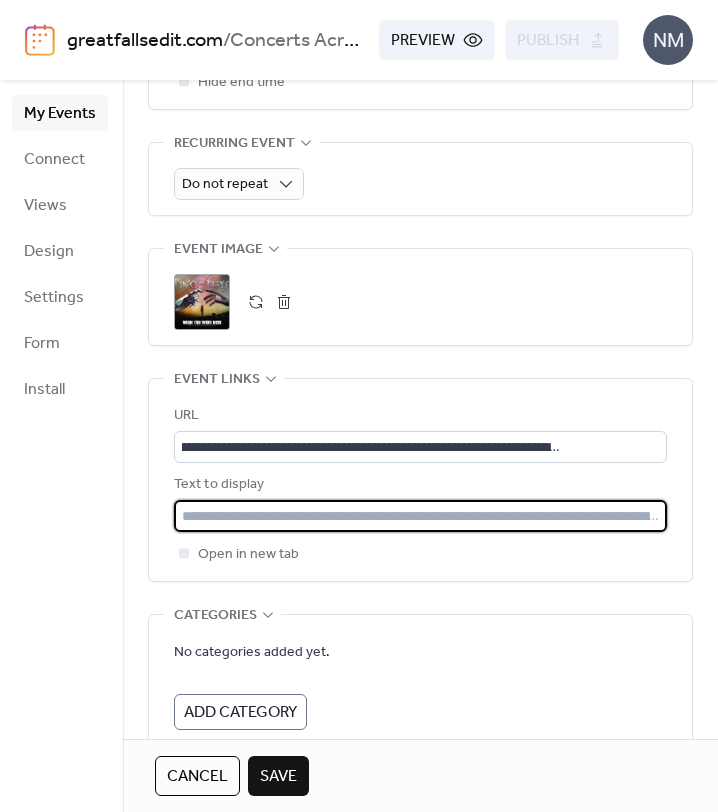 scroll, scrollTop: 0, scrollLeft: 0, axis: both 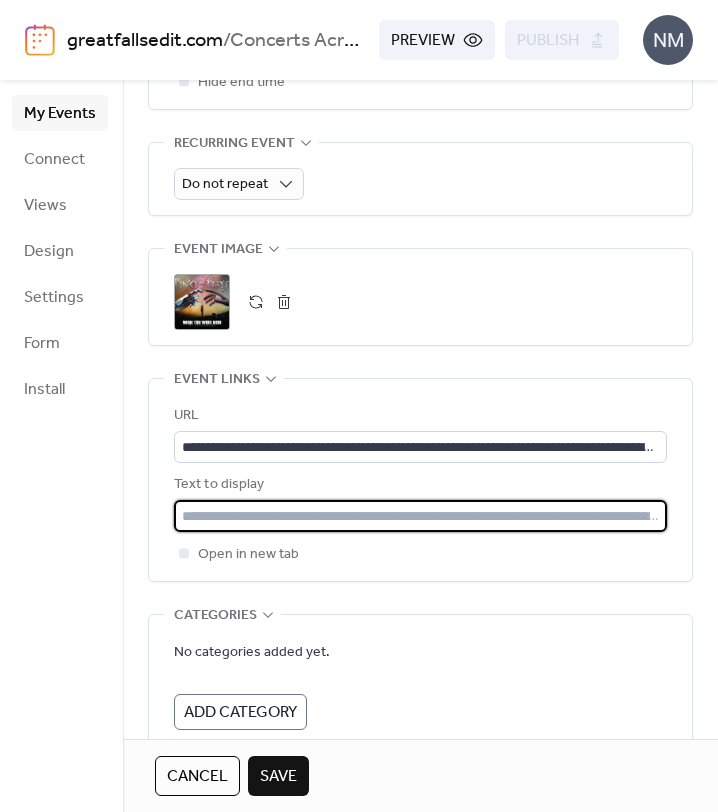 click at bounding box center (420, 516) 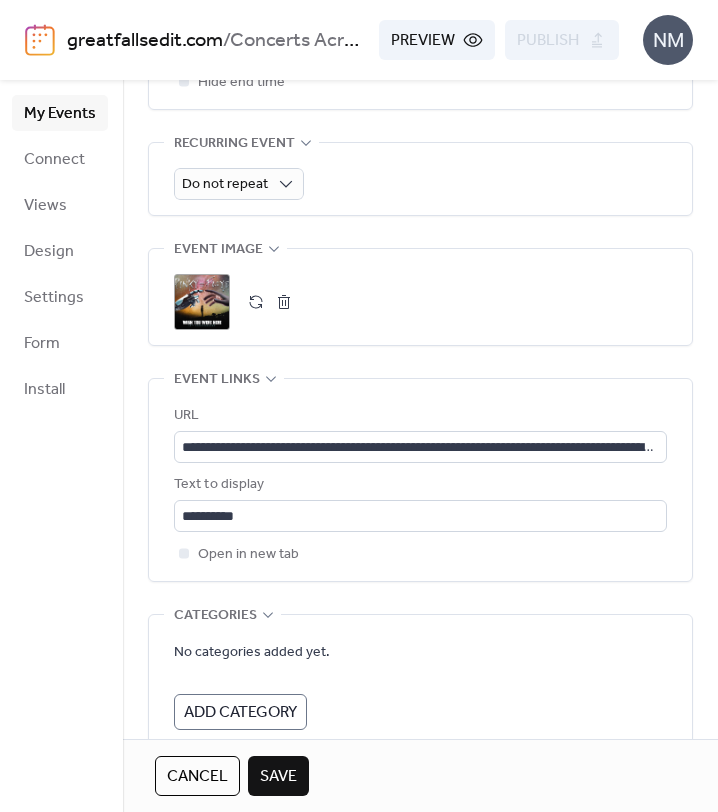 click on "**********" at bounding box center [420, 480] 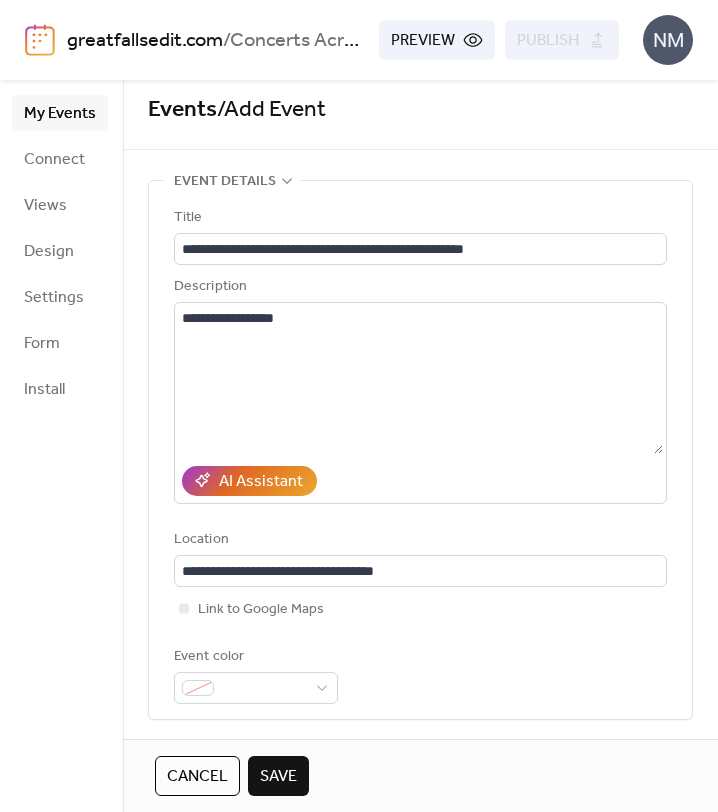 scroll, scrollTop: 0, scrollLeft: 0, axis: both 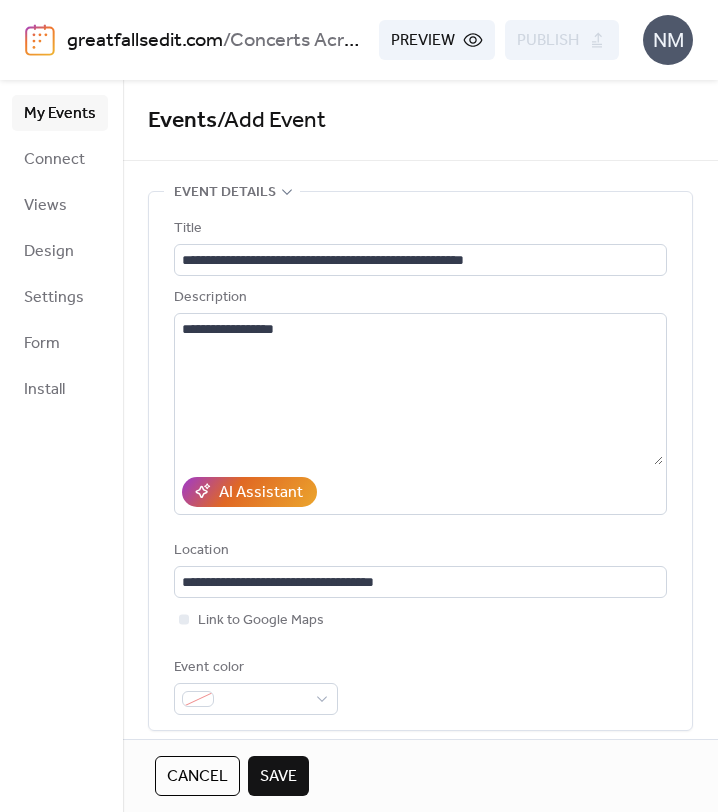 click on "Save" at bounding box center [278, 777] 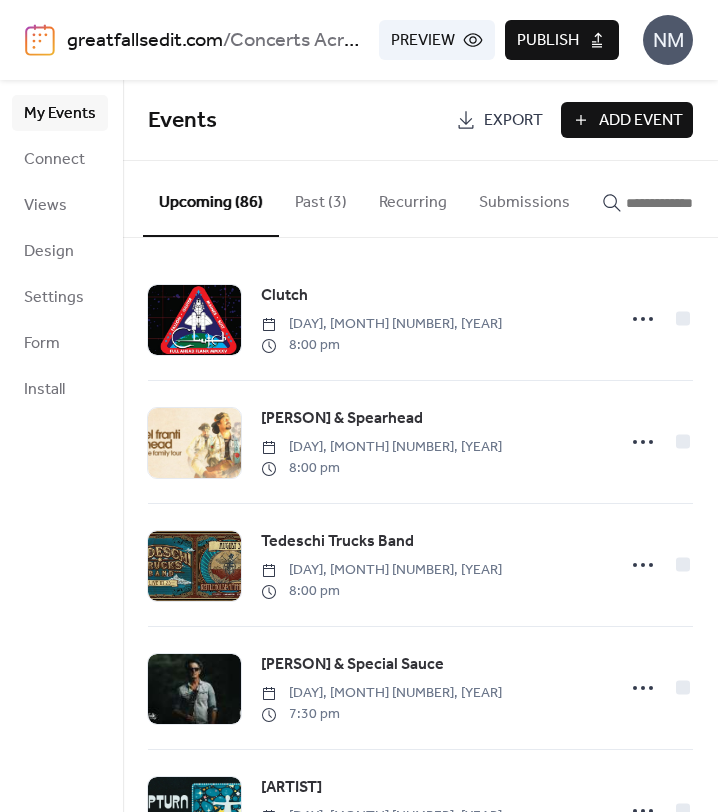 click on "Publish" at bounding box center (562, 40) 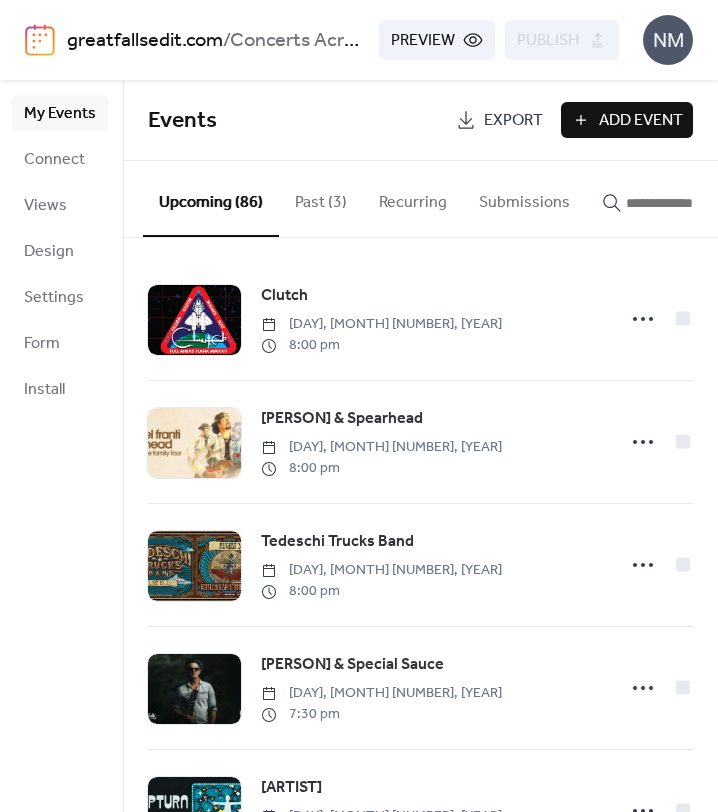 click at bounding box center [686, 203] 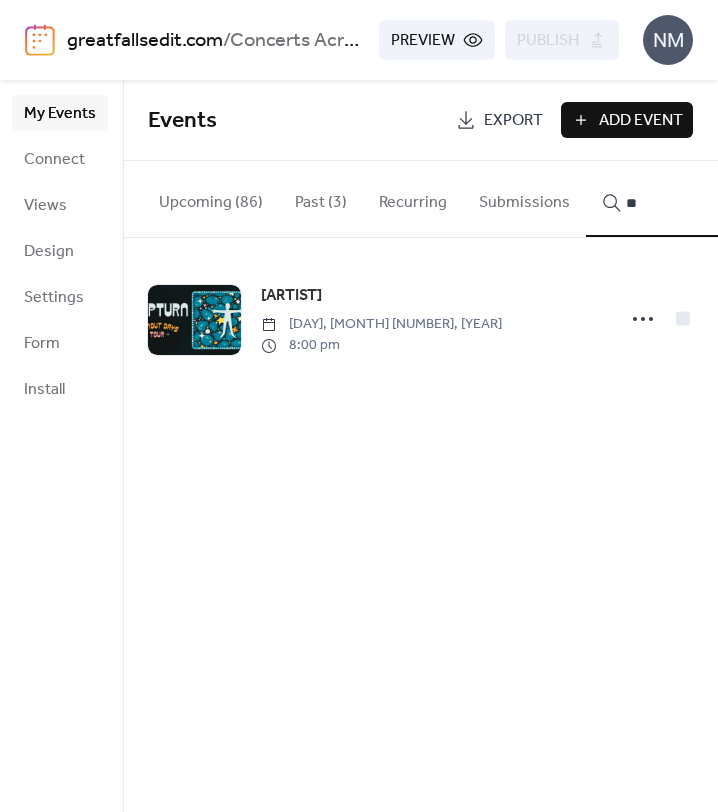 type on "*" 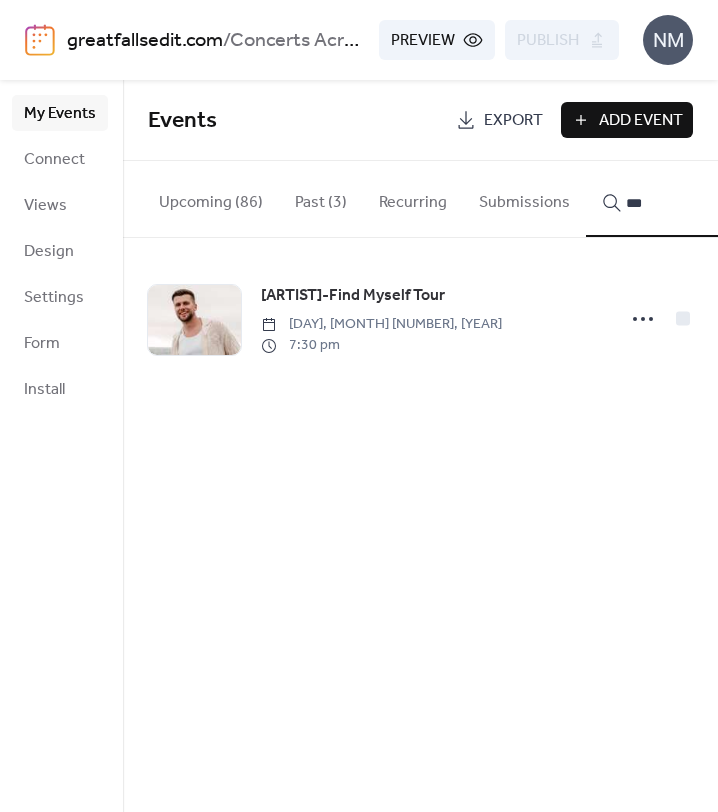click on "**" at bounding box center (674, 199) 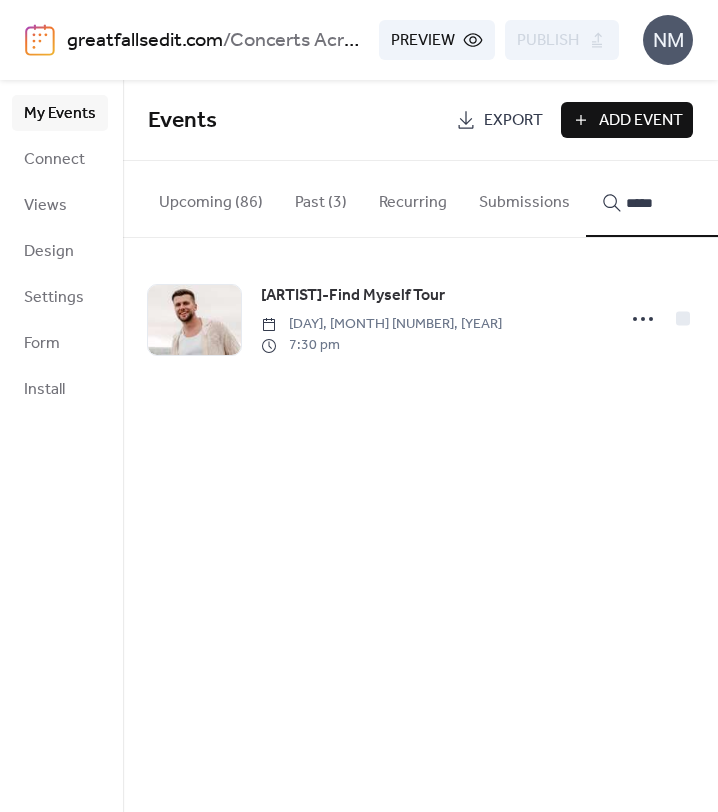 click on "*****" at bounding box center [686, 203] 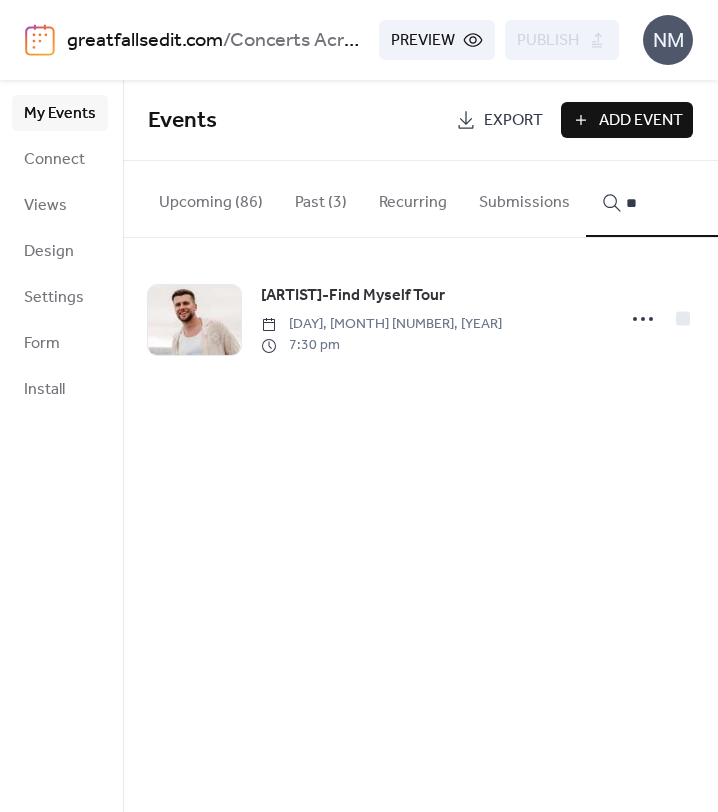 type on "*" 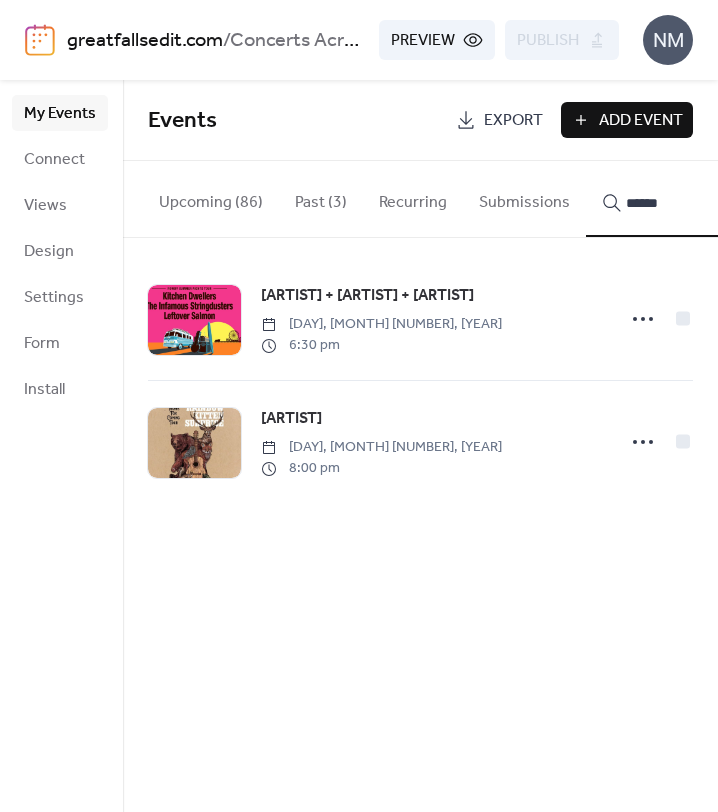 type on "*******" 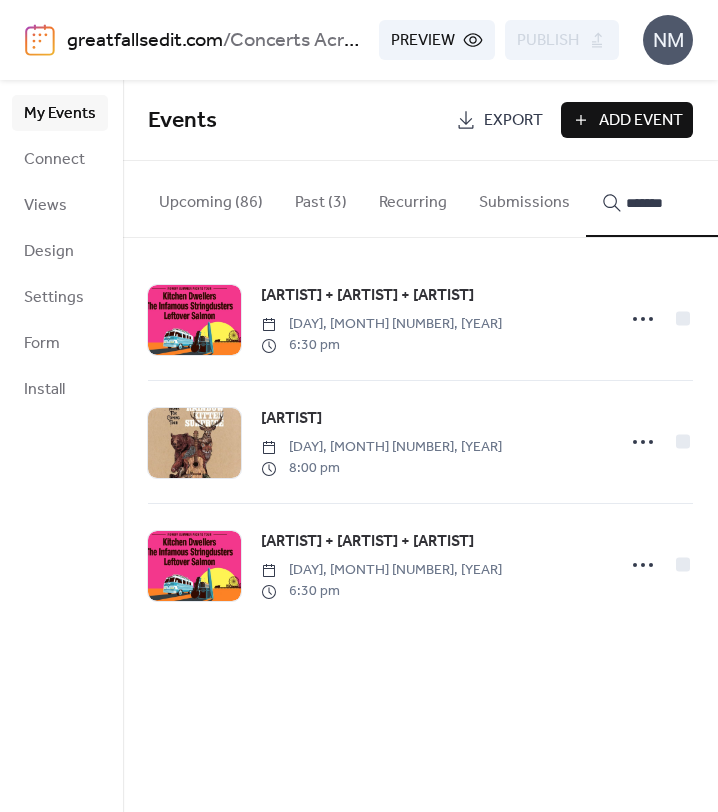 click on "*******" at bounding box center (686, 203) 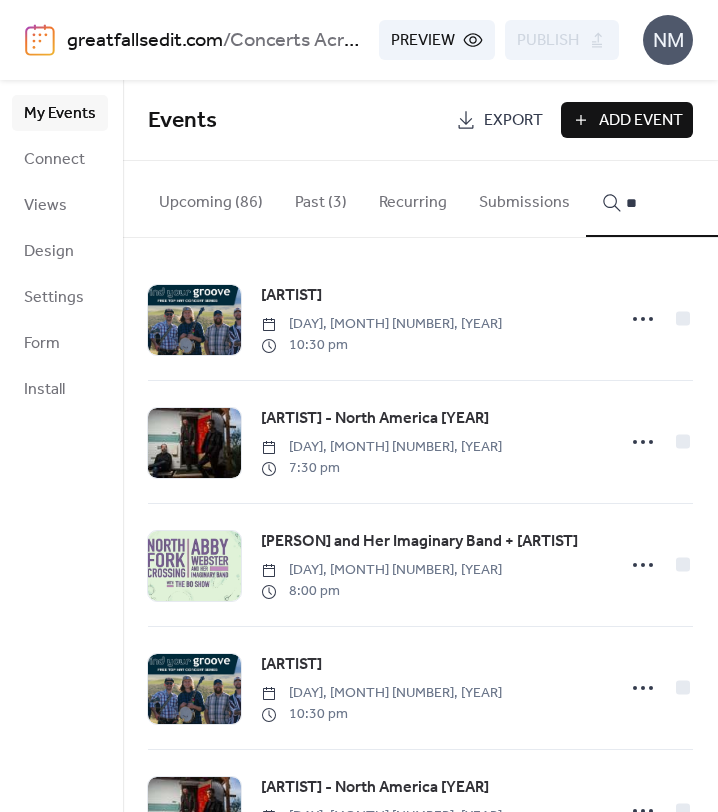 type on "*" 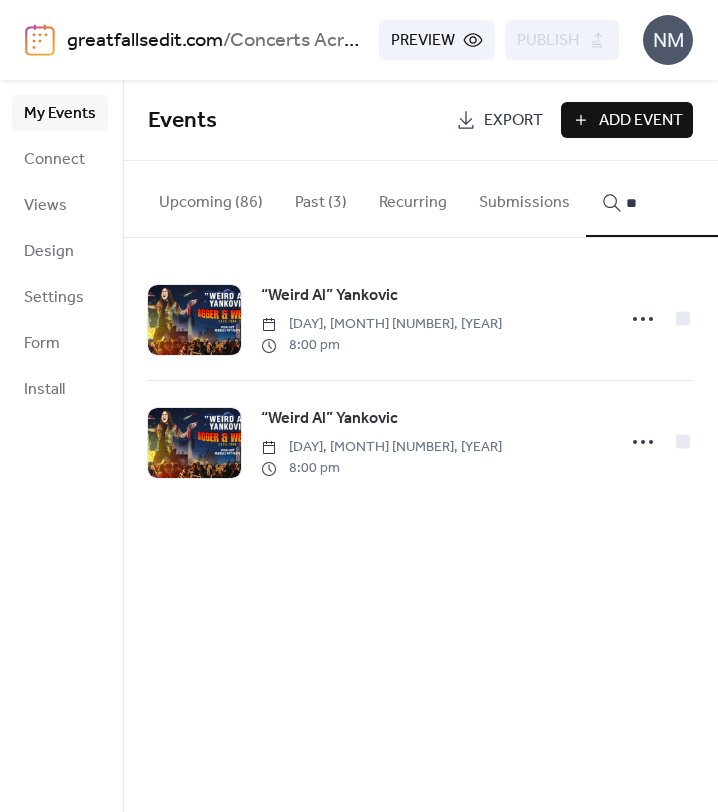 type on "*" 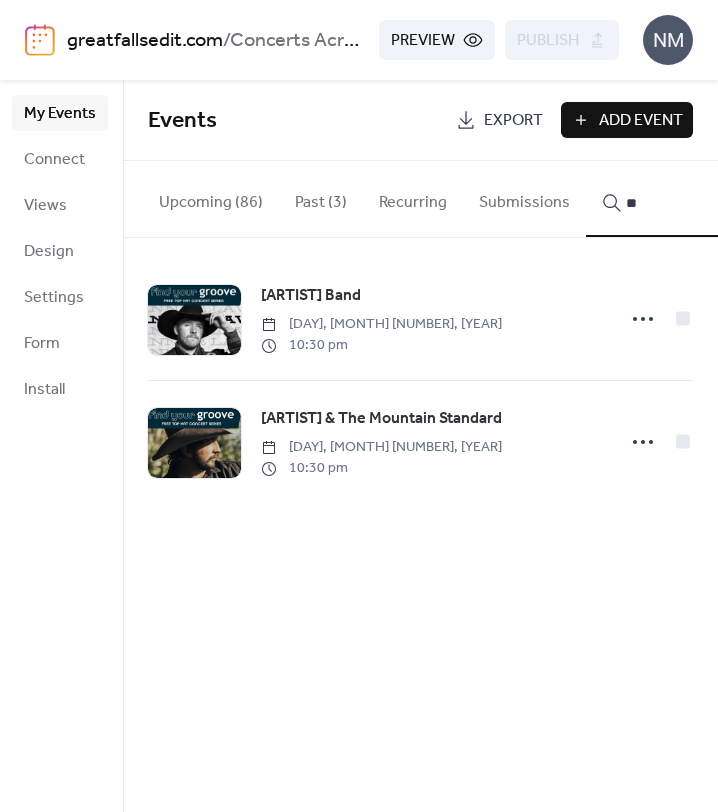 type on "*" 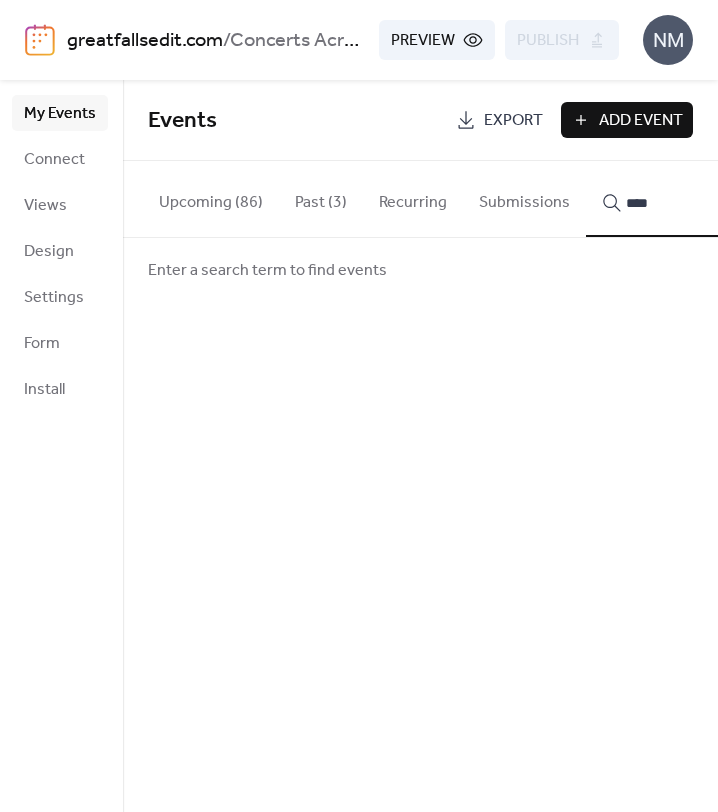 click on "***" at bounding box center [674, 199] 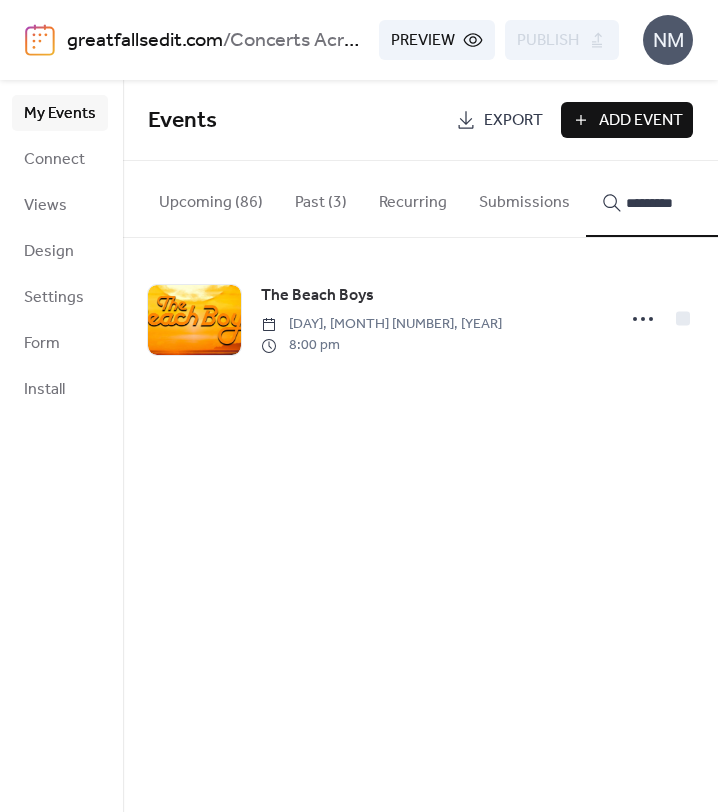 click on "*********" at bounding box center [686, 203] 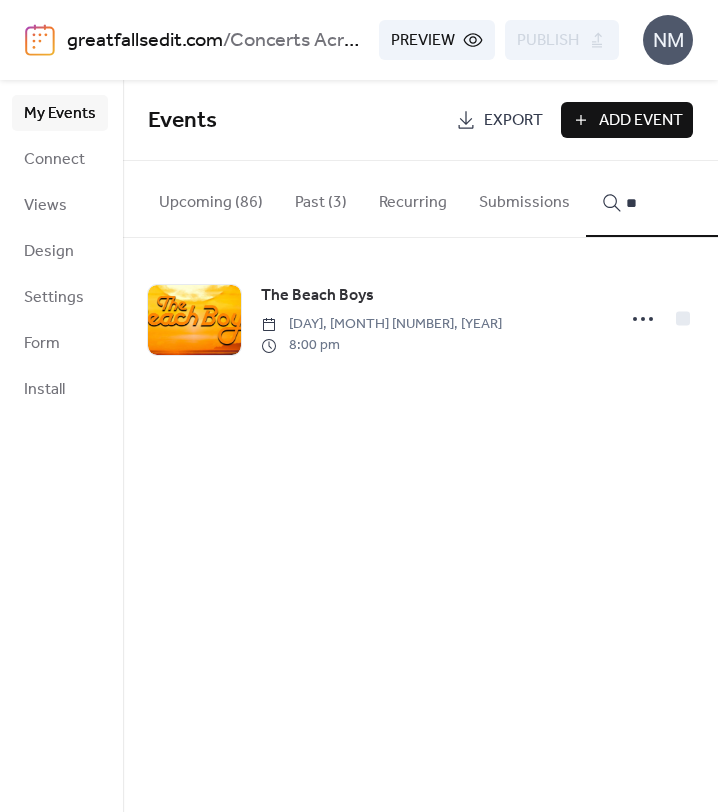 type on "*" 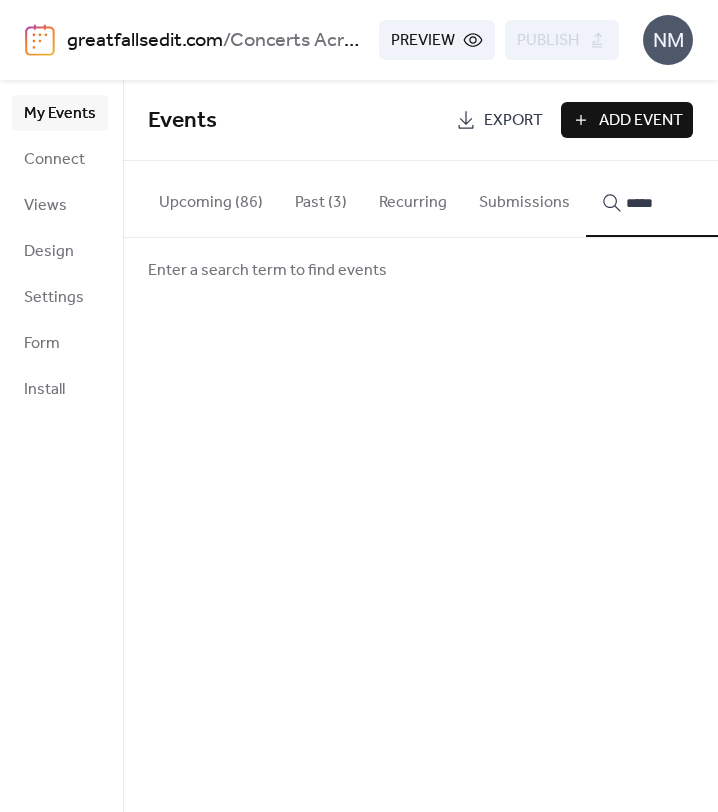 click on "****" at bounding box center [674, 199] 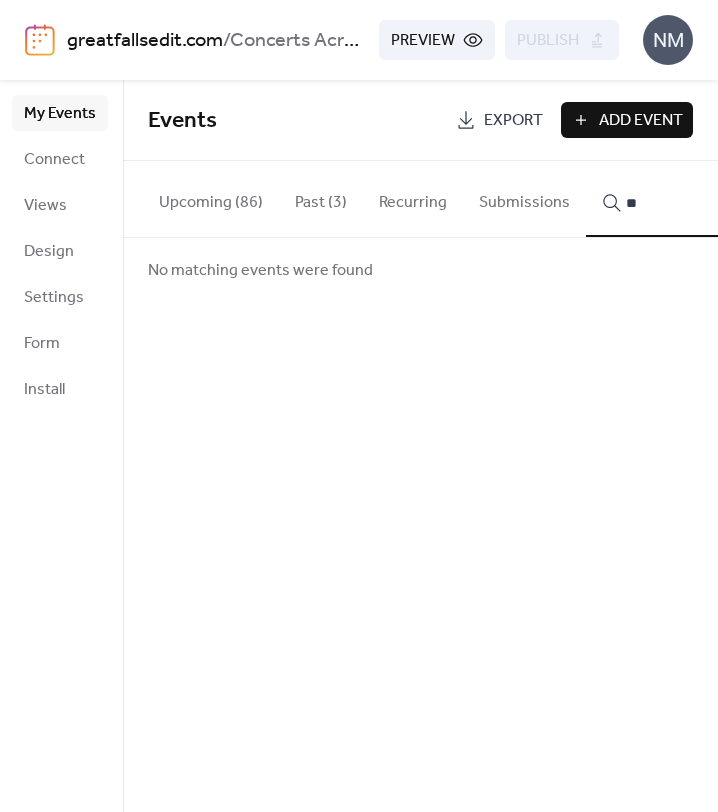 type on "*" 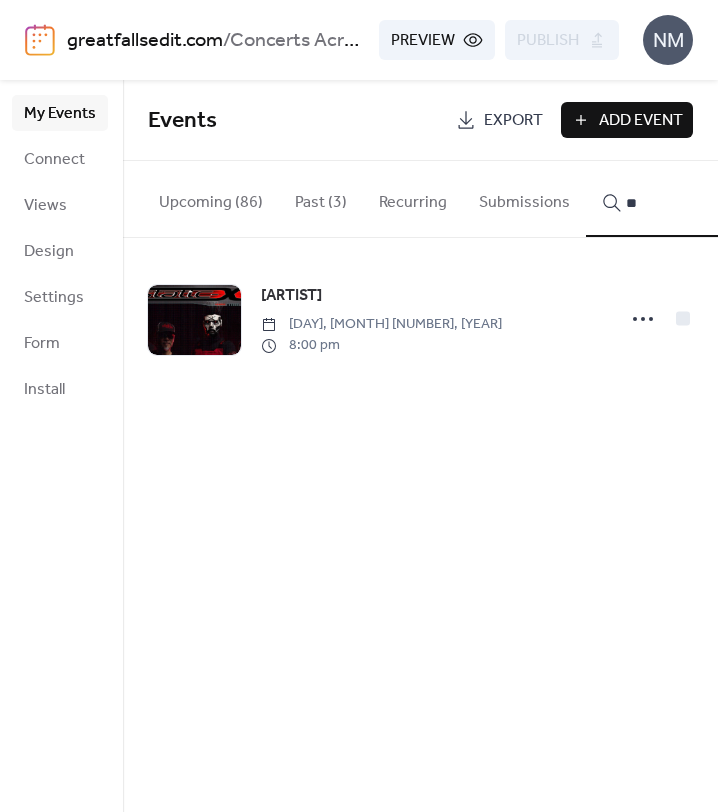 type on "*" 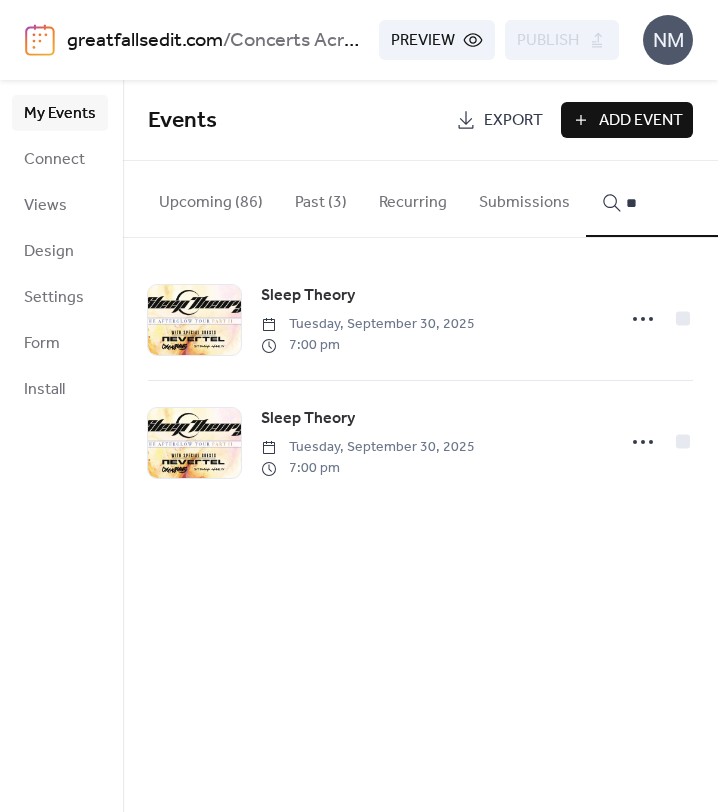 type on "*" 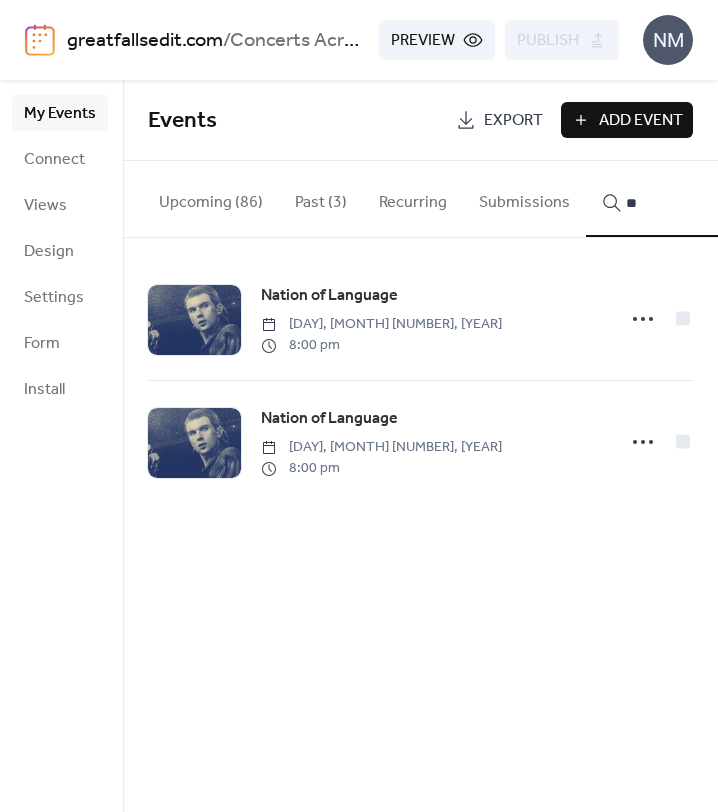 type on "*" 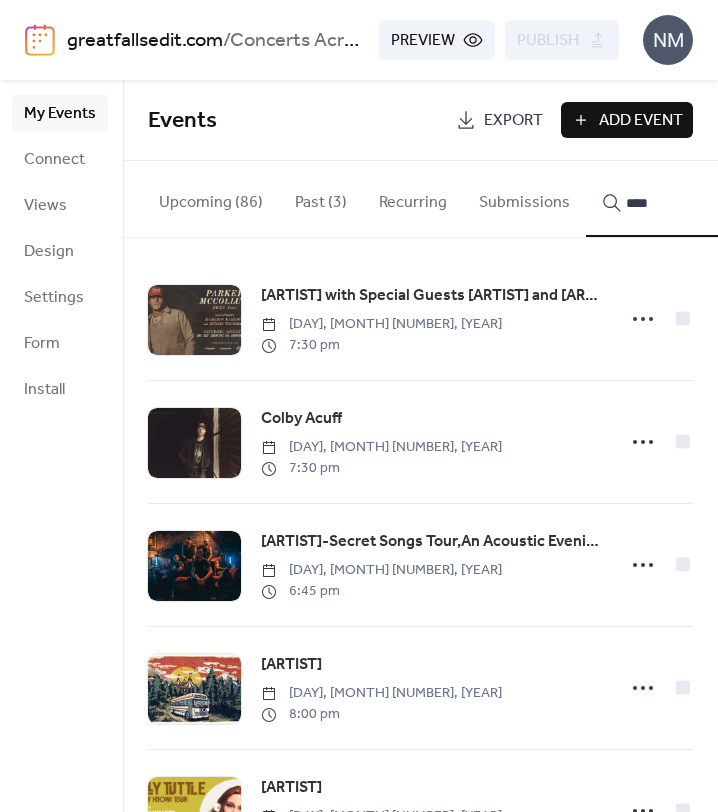click on "***" at bounding box center (674, 199) 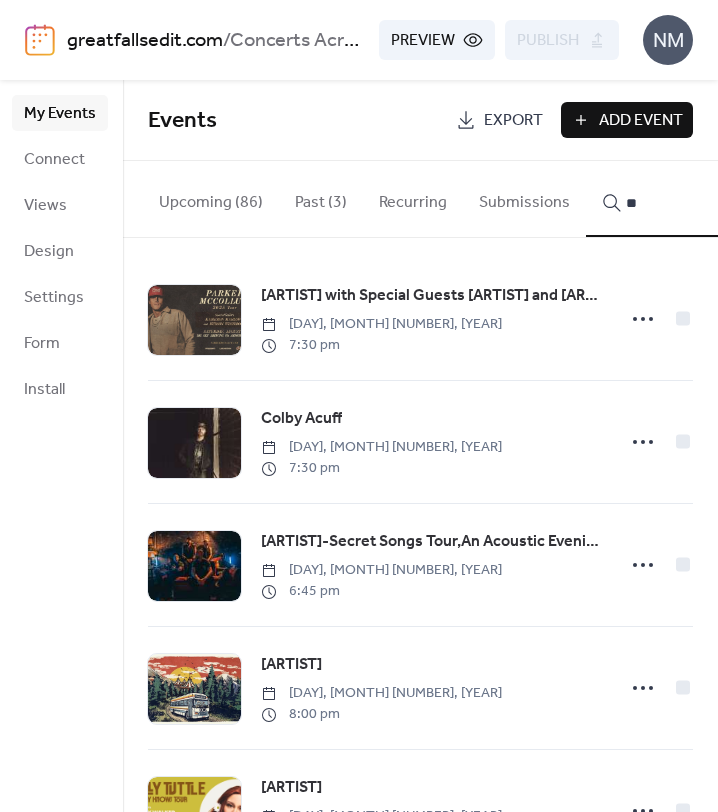 type on "*" 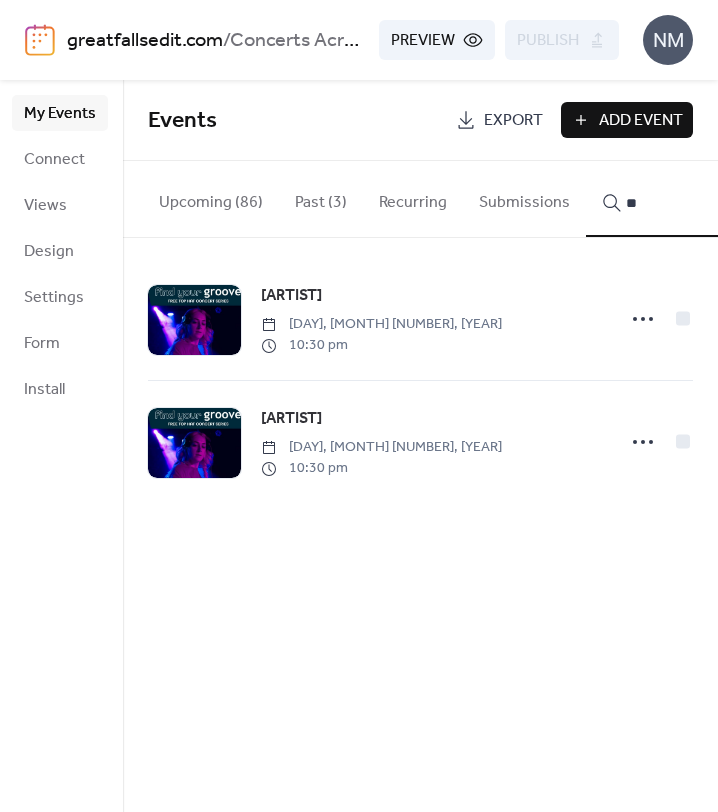 type on "*" 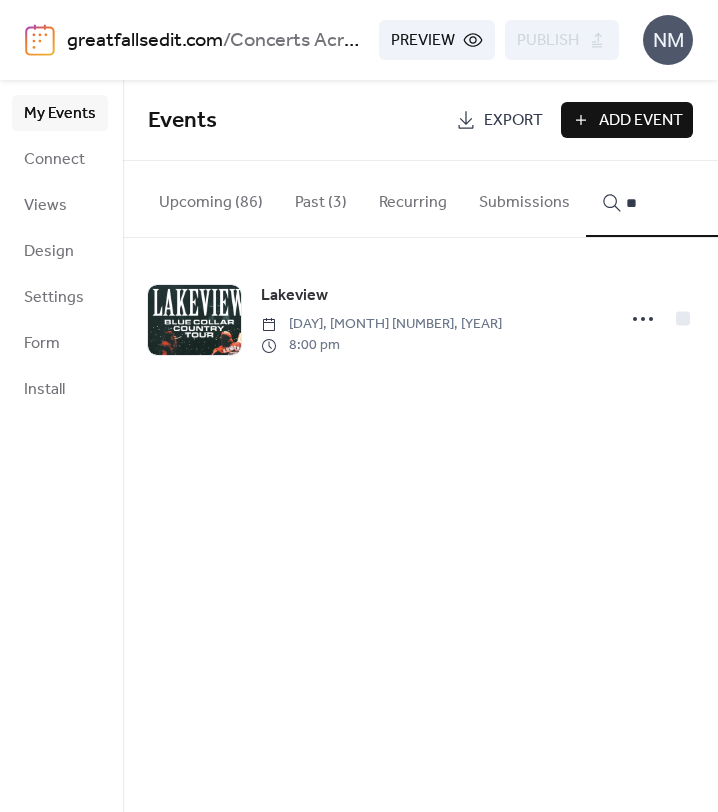 type on "*" 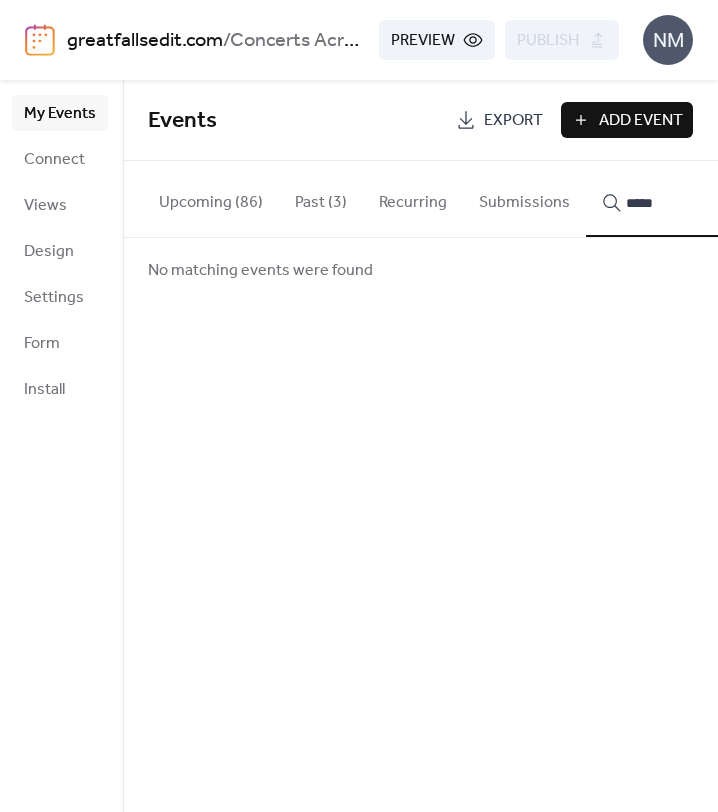 type on "*****" 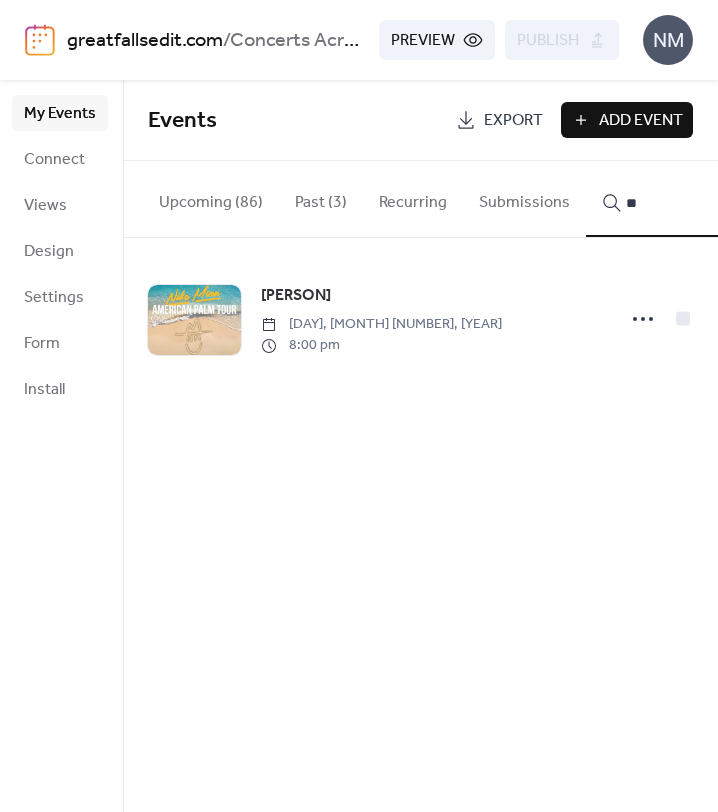type on "*" 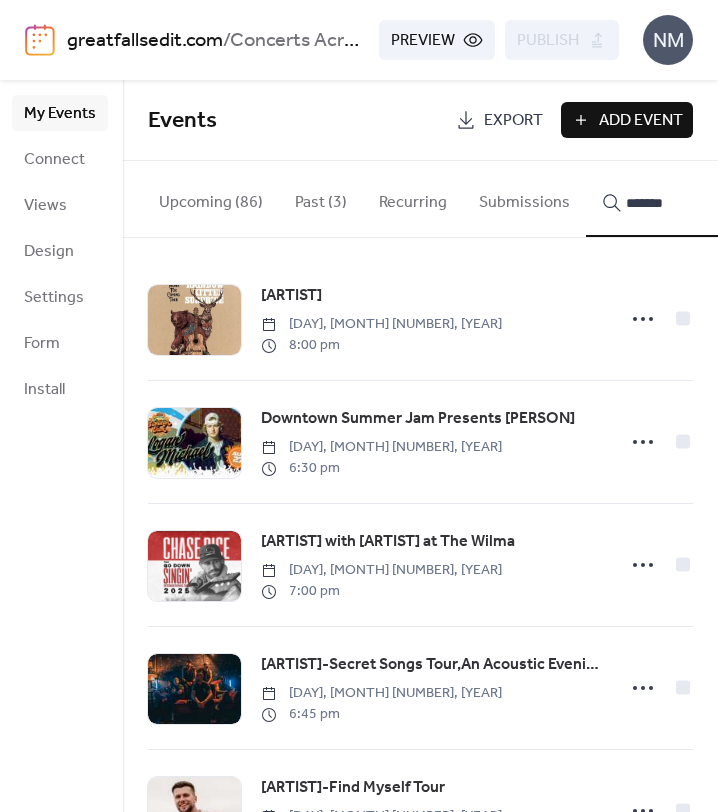 type on "*******" 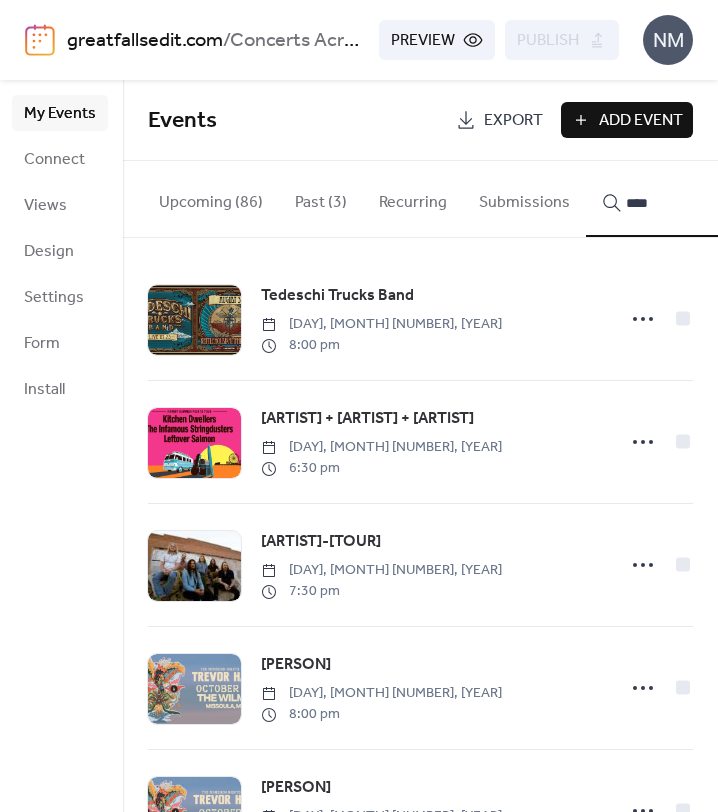 click on "***" at bounding box center (674, 199) 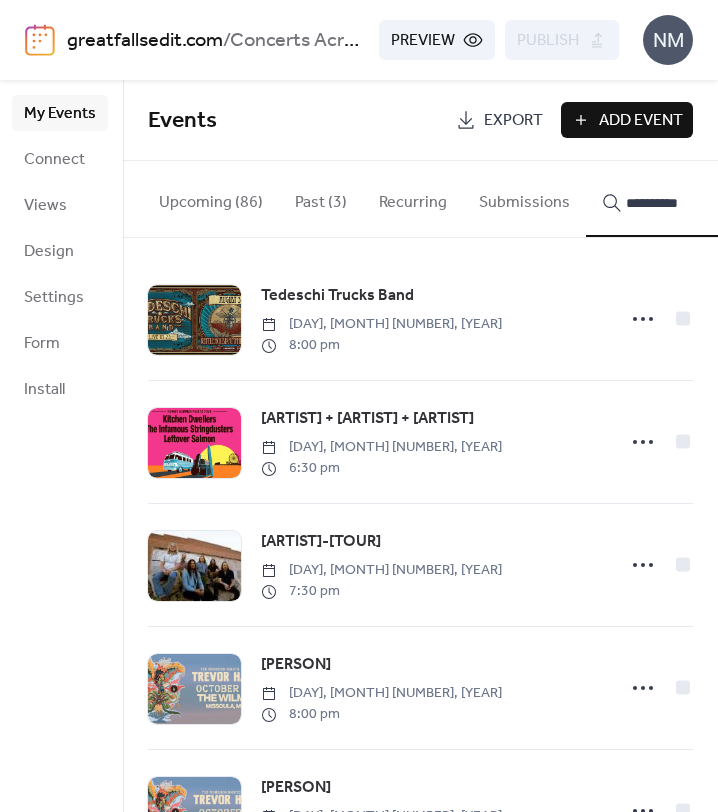 type on "**********" 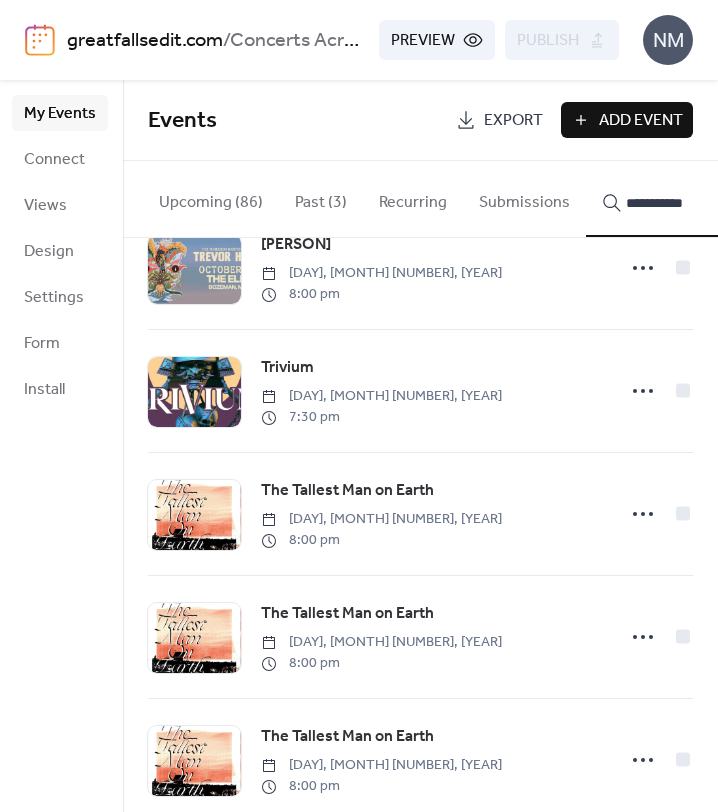 scroll, scrollTop: 564, scrollLeft: 0, axis: vertical 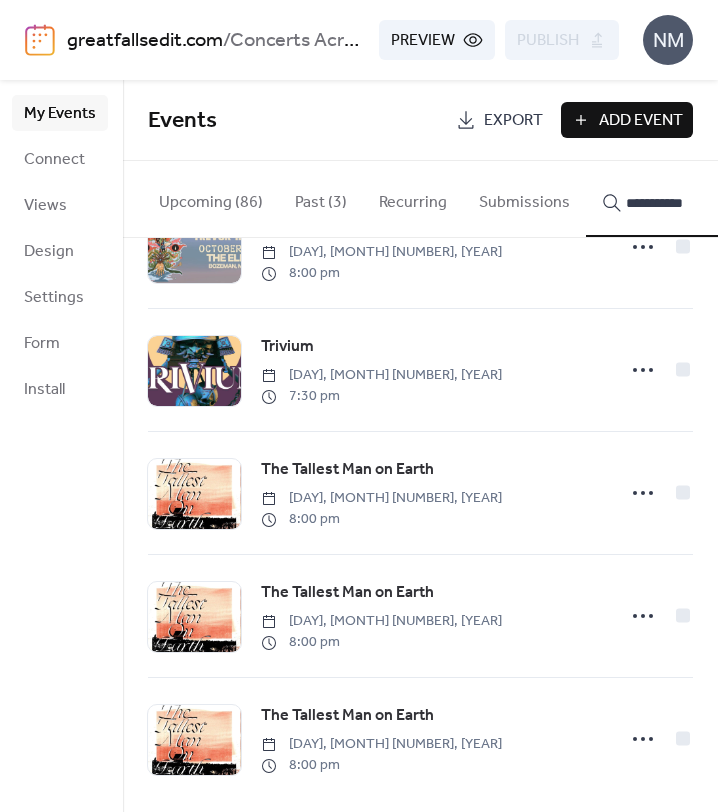 click on "**********" at bounding box center [686, 203] 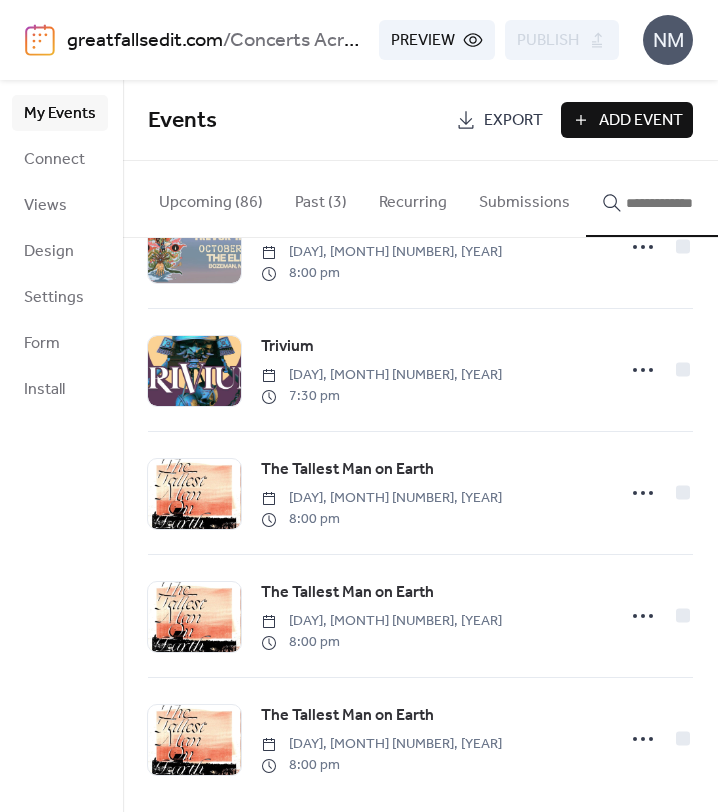 scroll, scrollTop: 0, scrollLeft: 0, axis: both 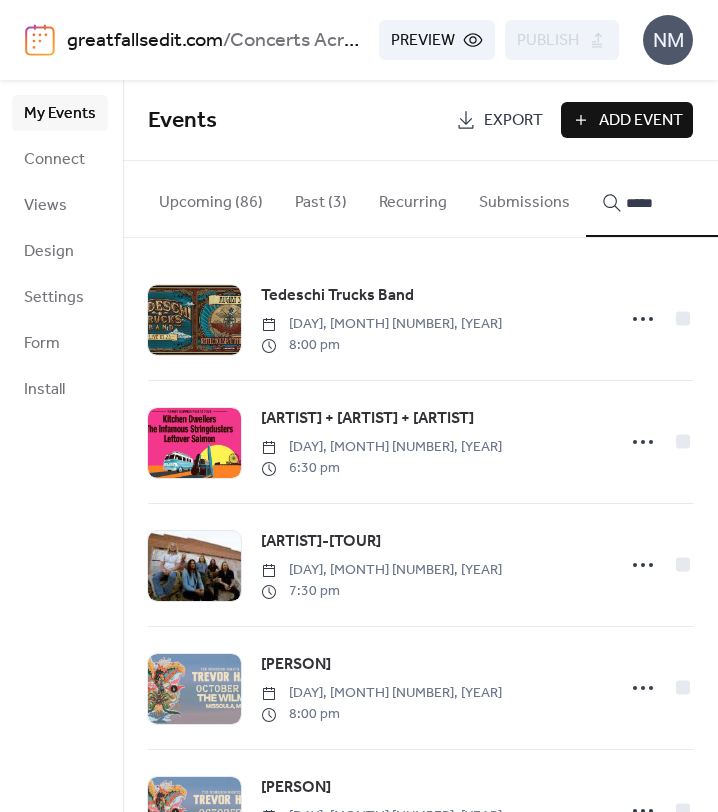 type on "*****" 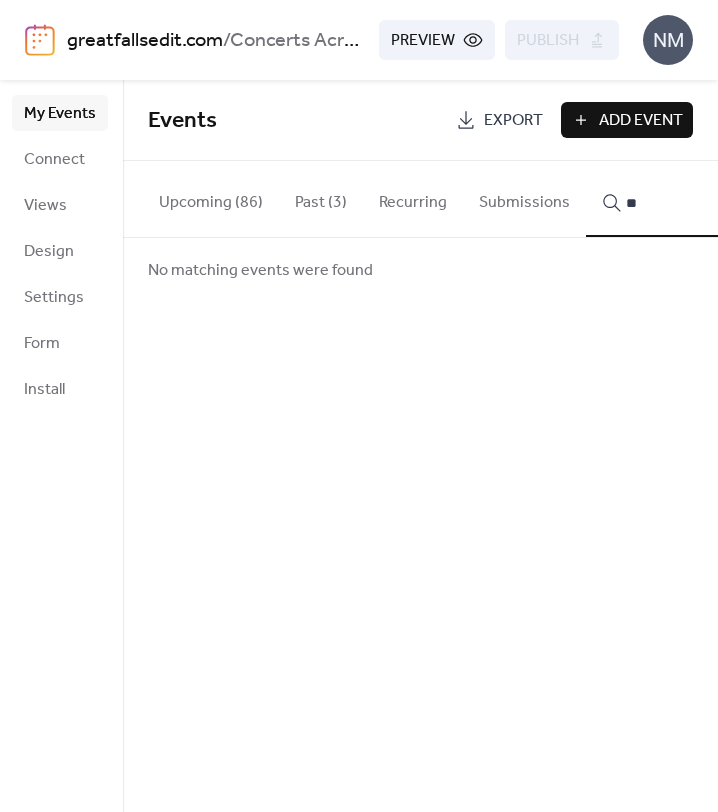 type on "*" 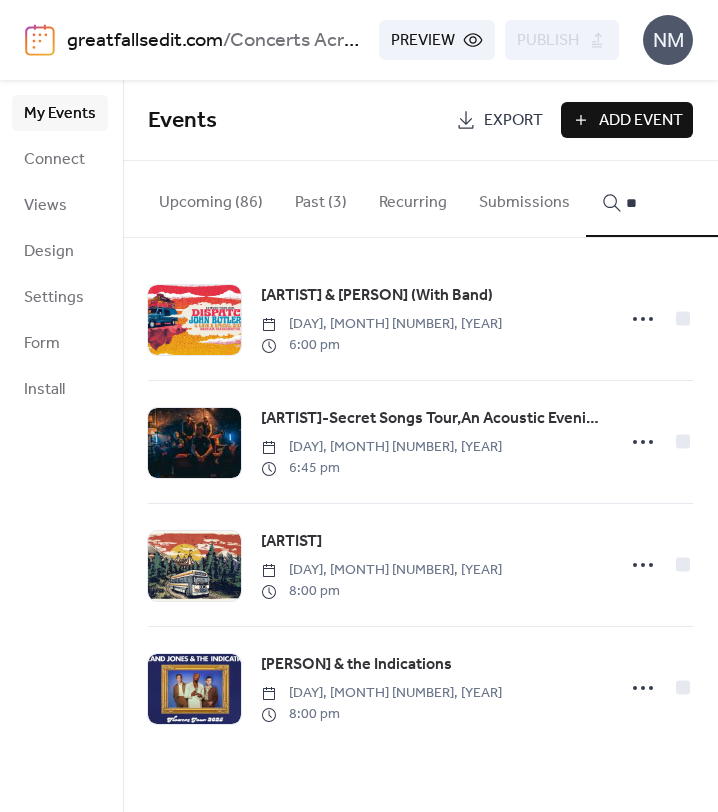 type on "*" 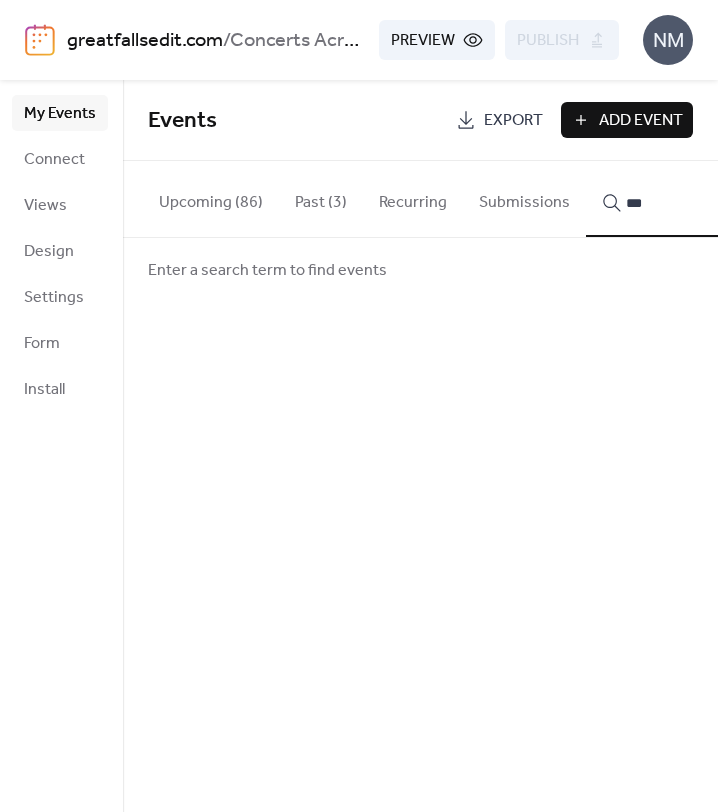 type on "****" 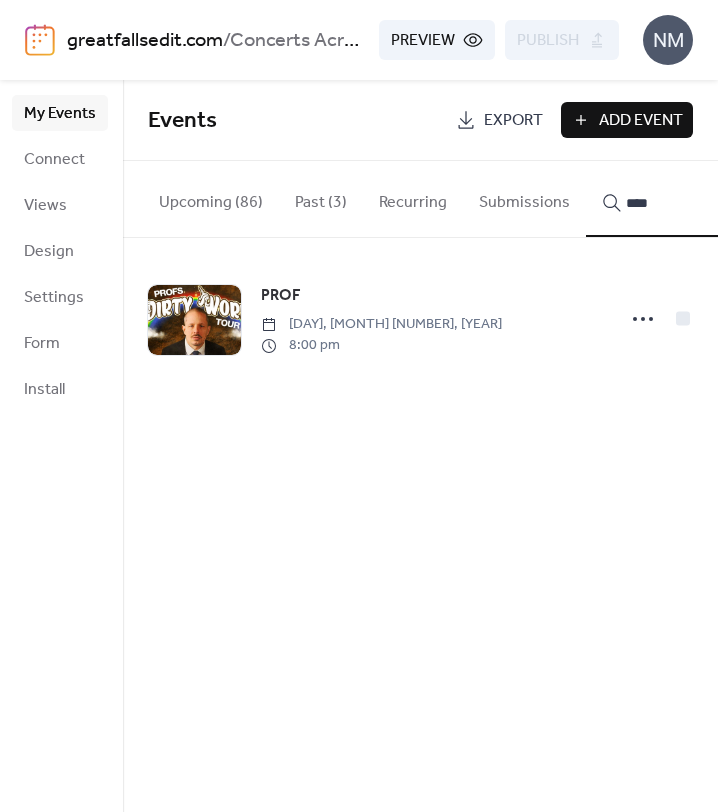 click on "****" at bounding box center [686, 203] 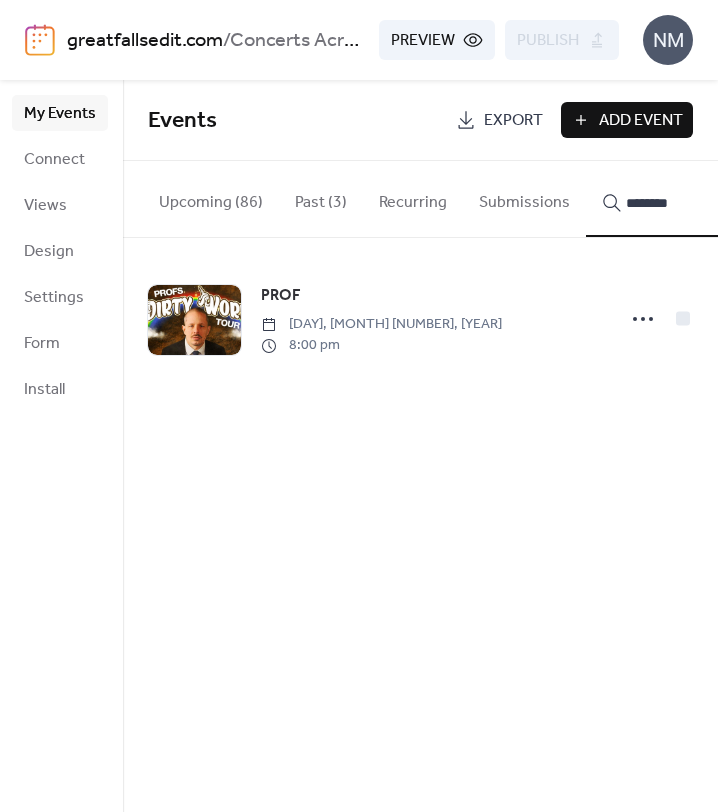 type on "********" 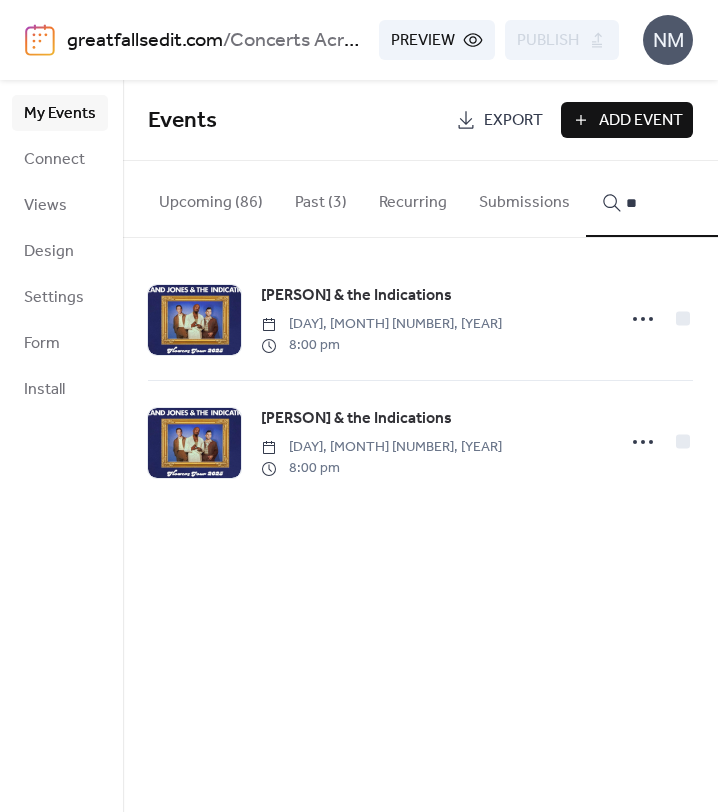 type on "*" 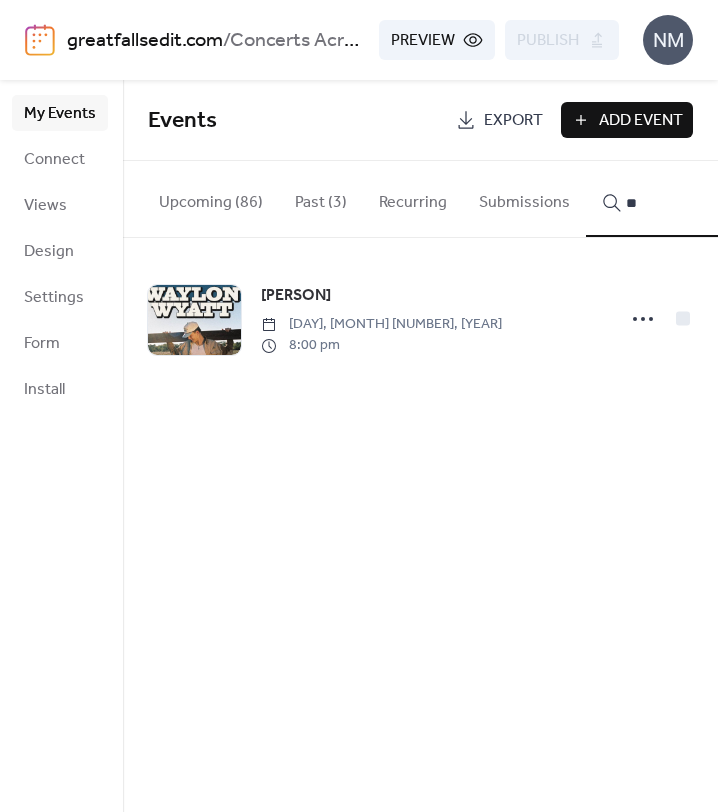 type on "*" 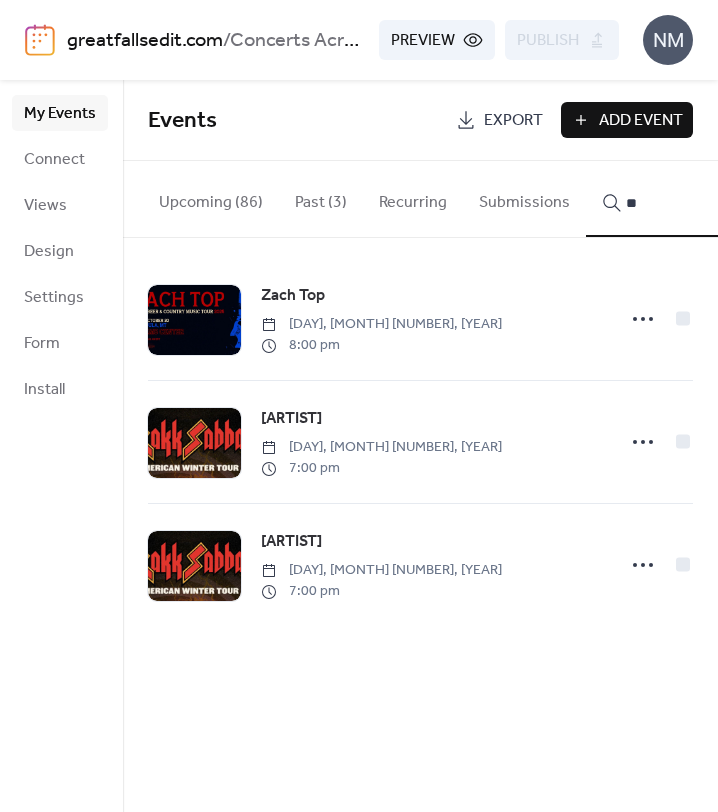 type on "*" 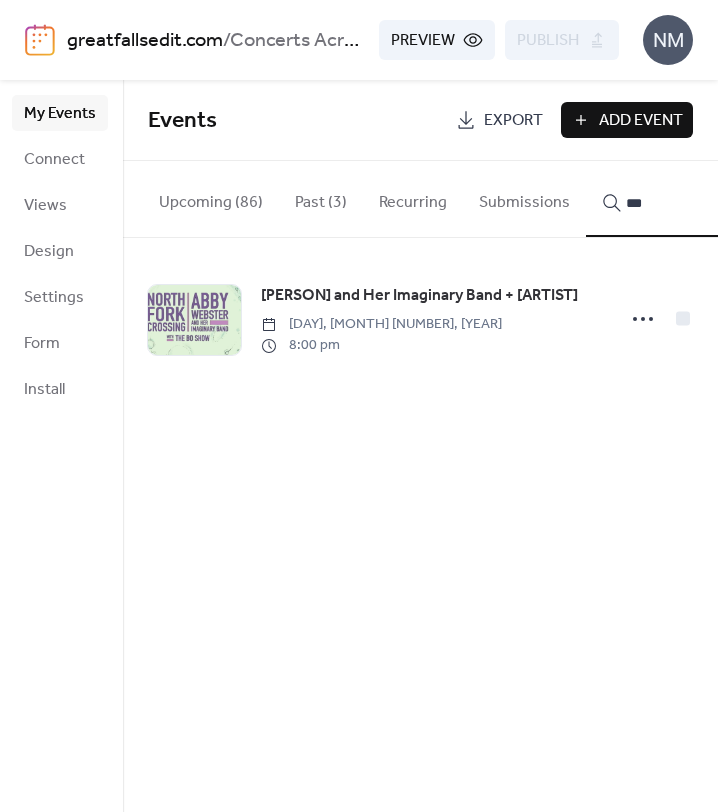 type on "***" 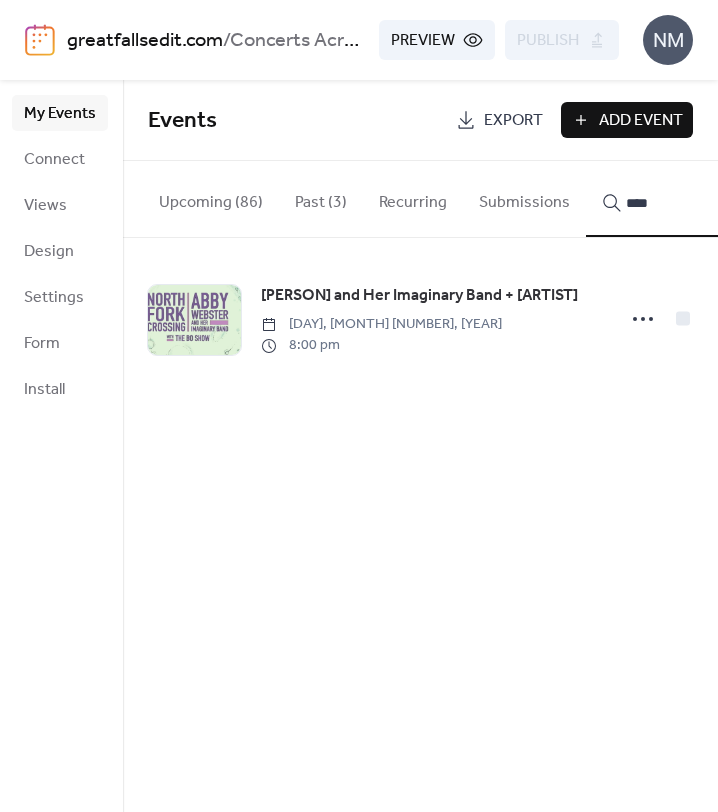 click on "***" at bounding box center [674, 199] 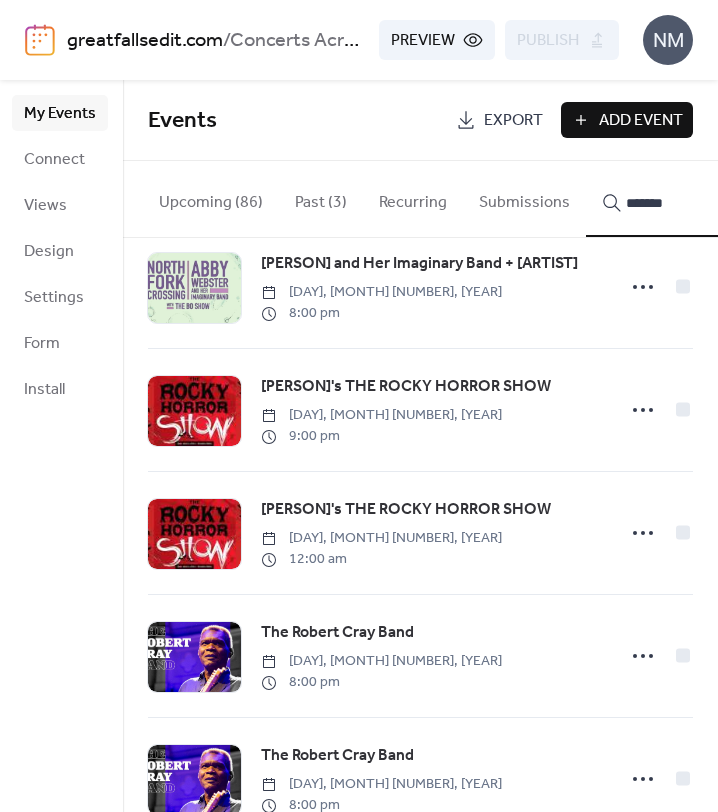 scroll, scrollTop: 33, scrollLeft: 0, axis: vertical 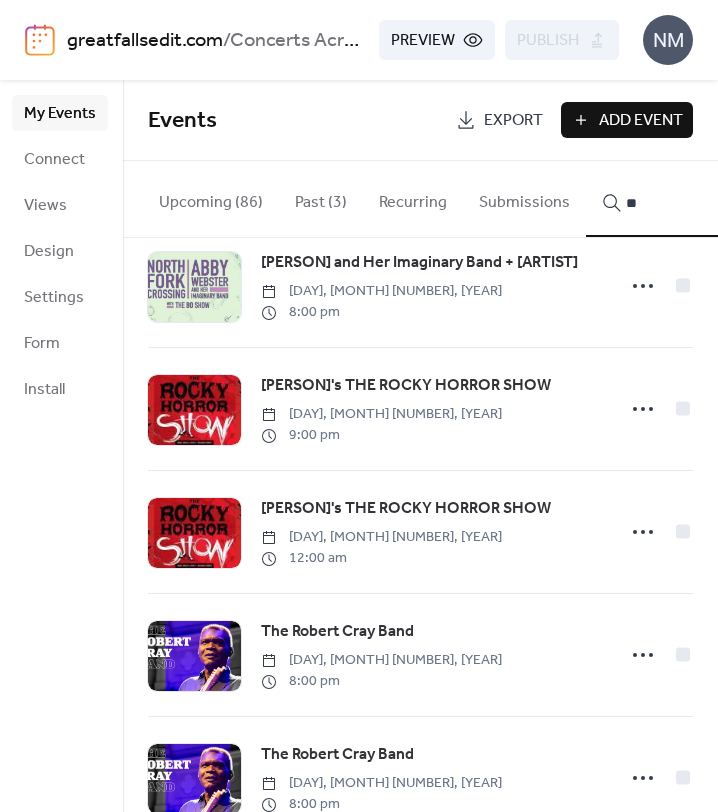 type on "*" 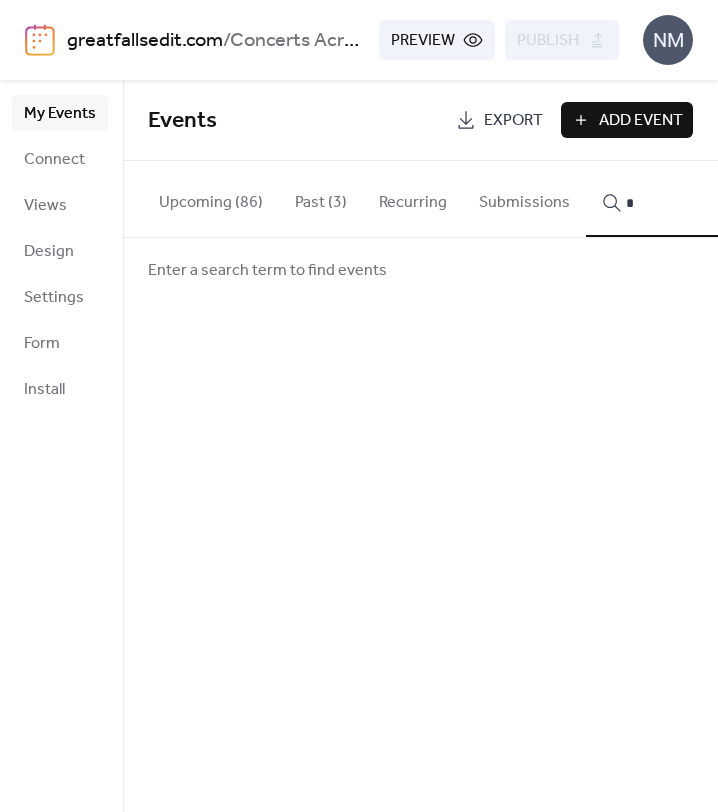 scroll, scrollTop: 0, scrollLeft: 0, axis: both 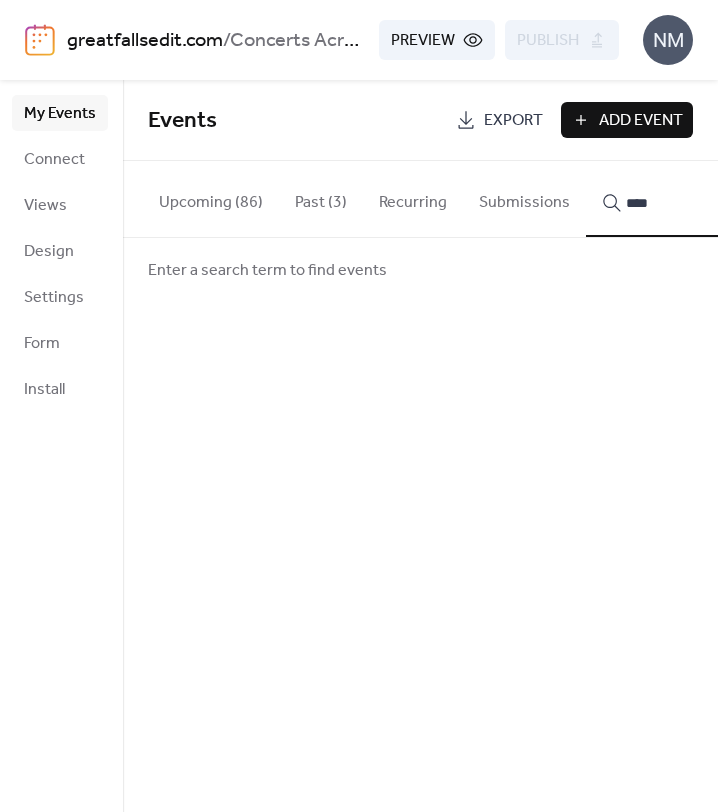 click on "***" at bounding box center (674, 199) 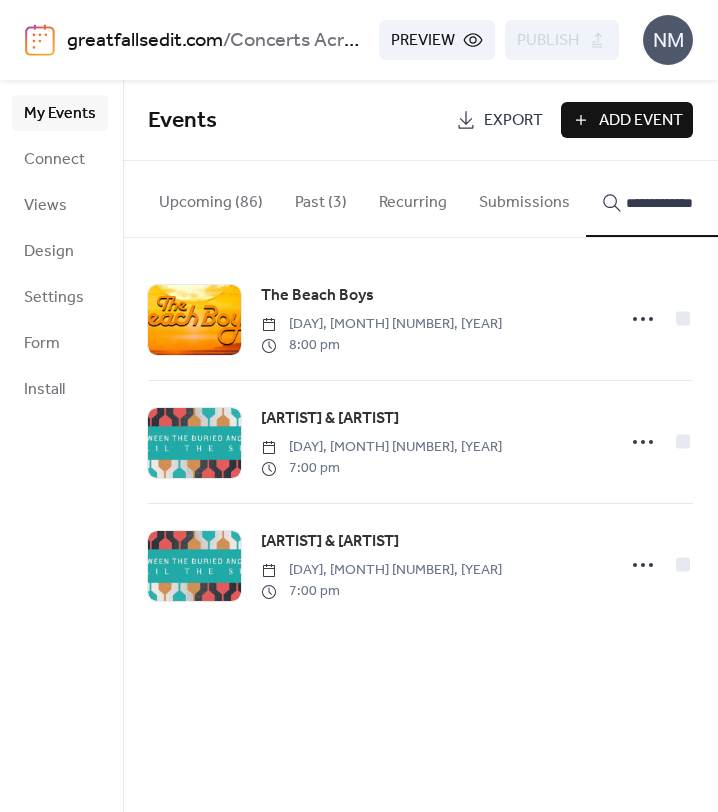 click on "**********" at bounding box center (674, 199) 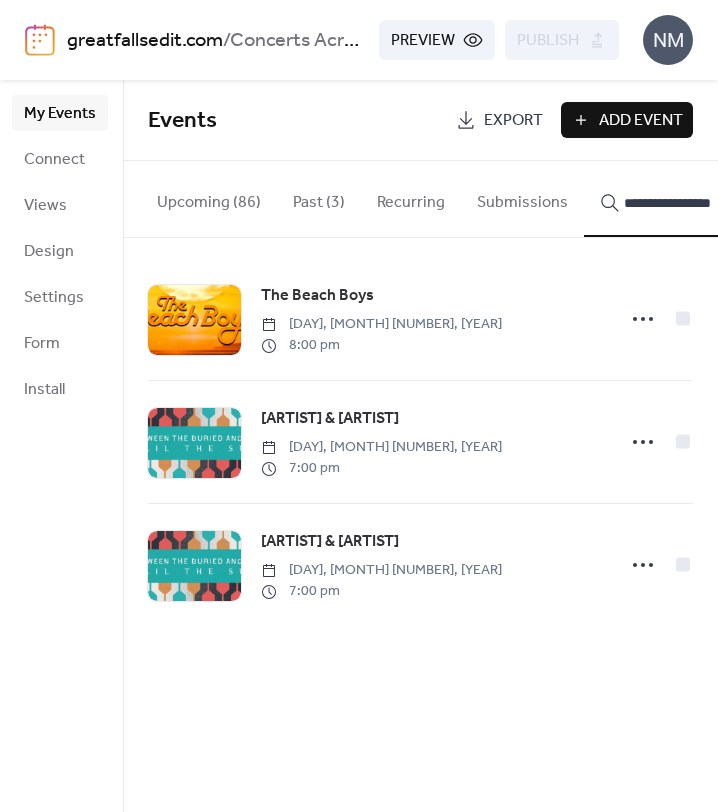 scroll, scrollTop: 0, scrollLeft: 9, axis: horizontal 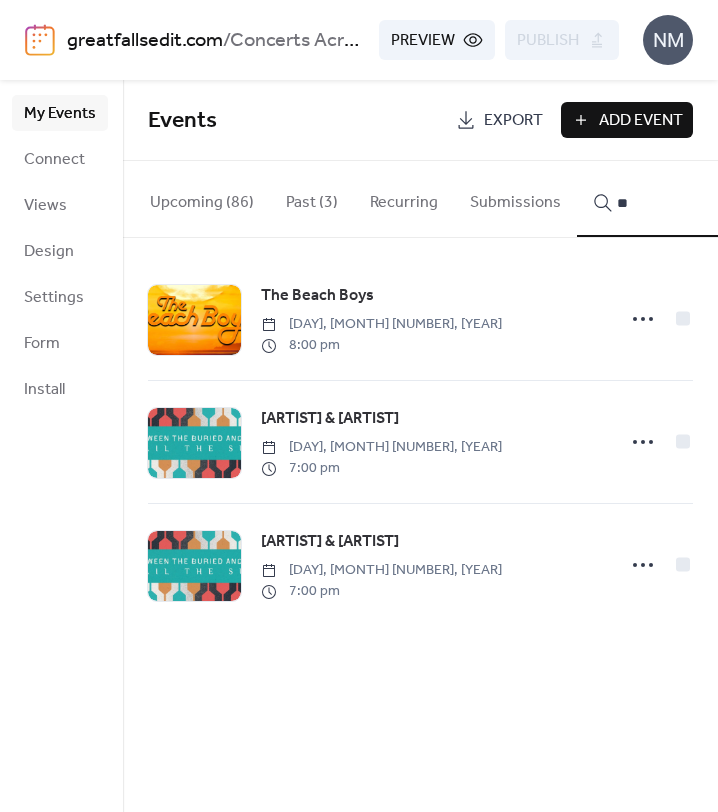 type on "*" 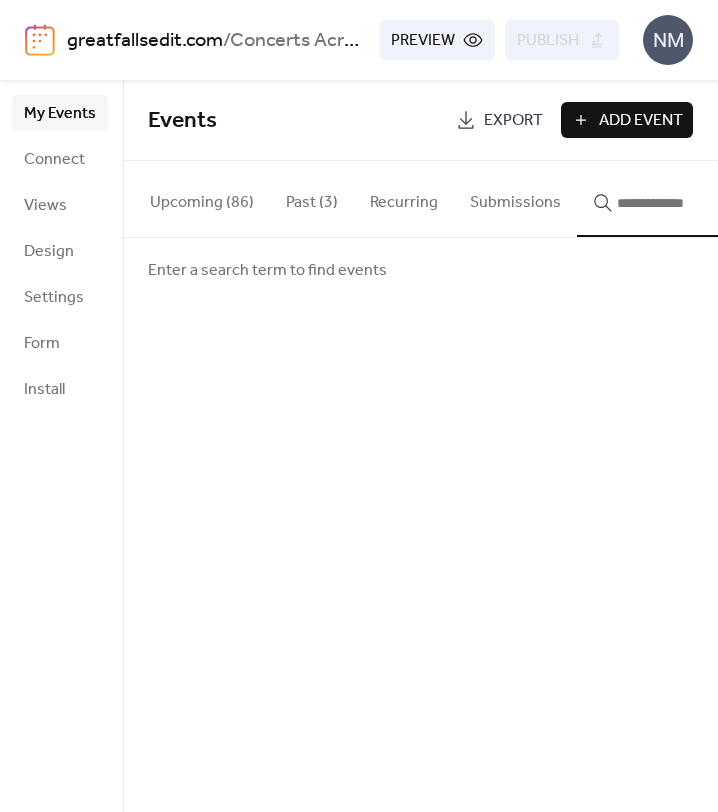 click at bounding box center [677, 203] 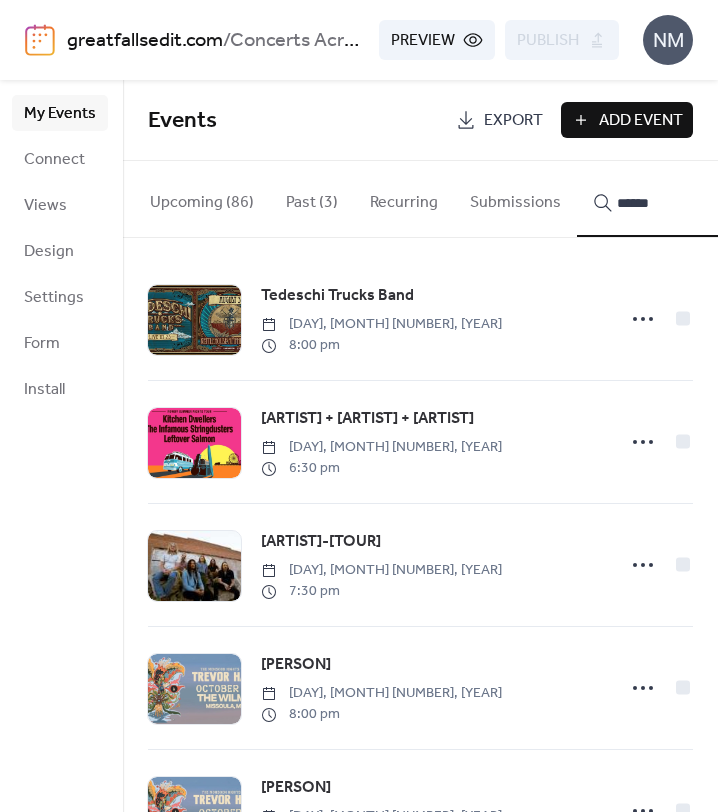 click on "*****" at bounding box center [665, 199] 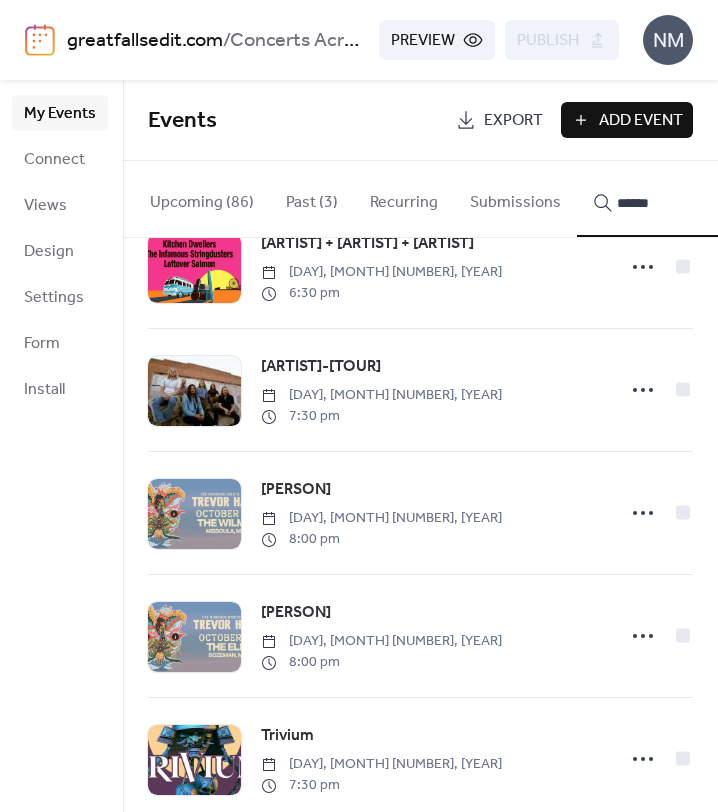scroll, scrollTop: 212, scrollLeft: 0, axis: vertical 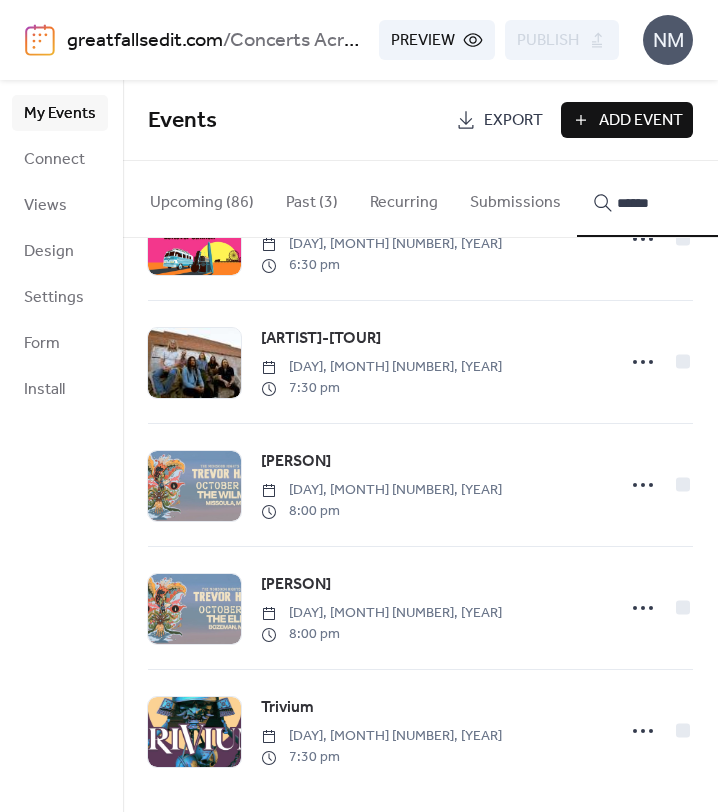 type on "*****" 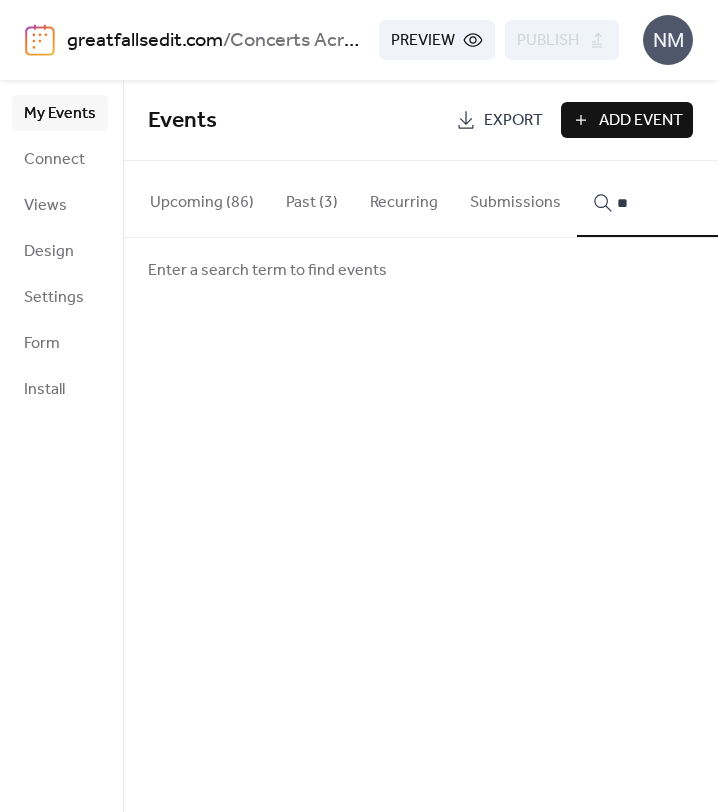 scroll, scrollTop: 0, scrollLeft: 0, axis: both 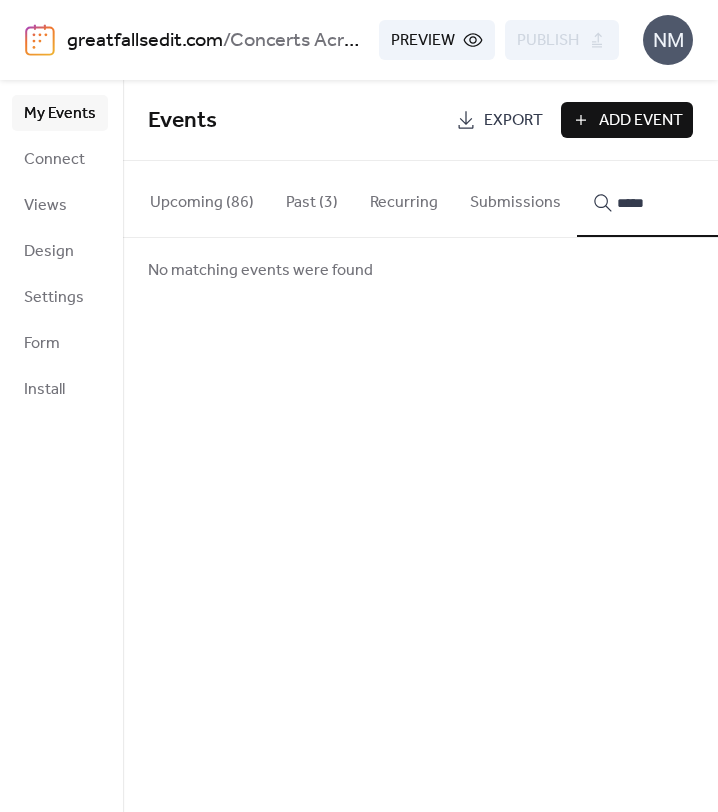 click on "****" at bounding box center (665, 199) 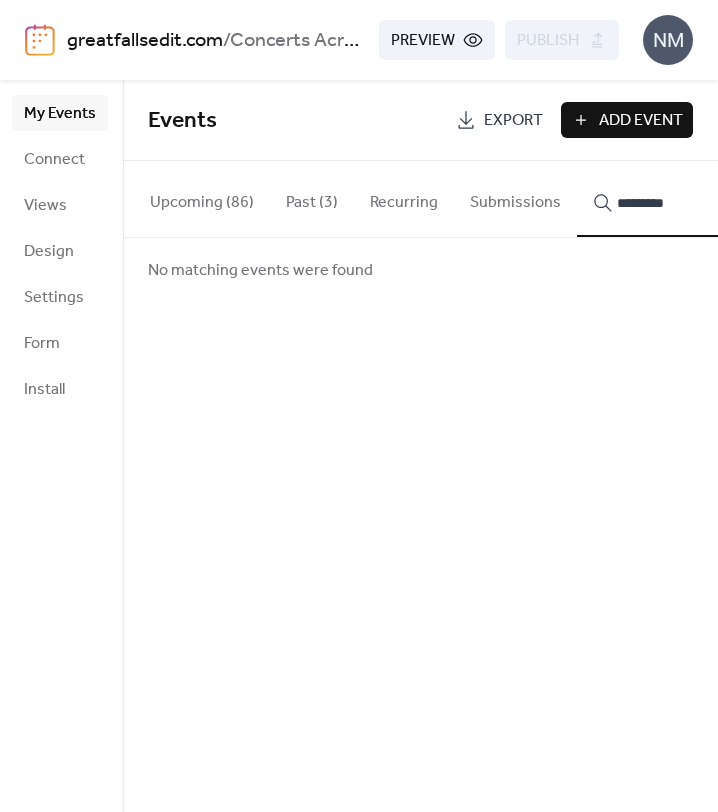 type on "*********" 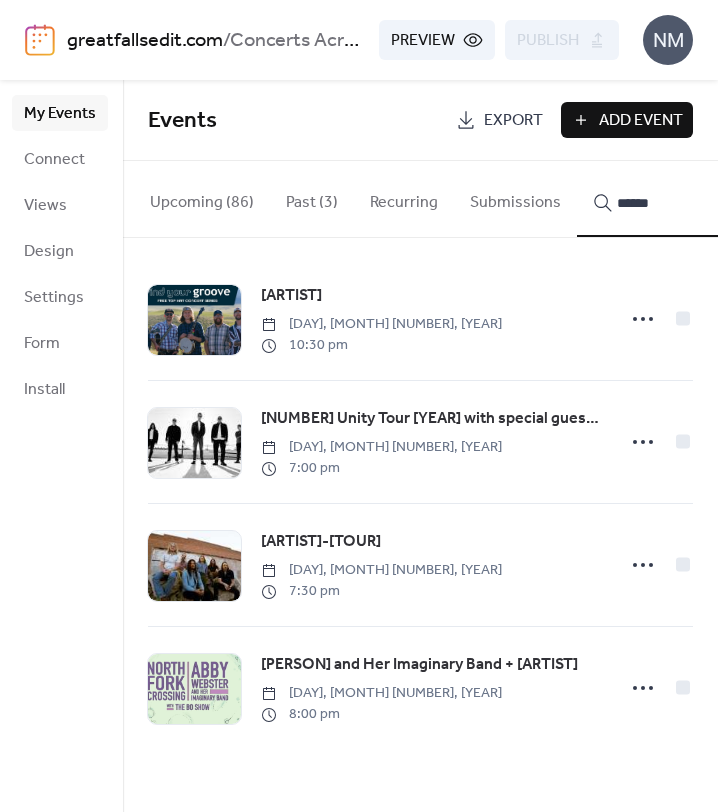 type on "******" 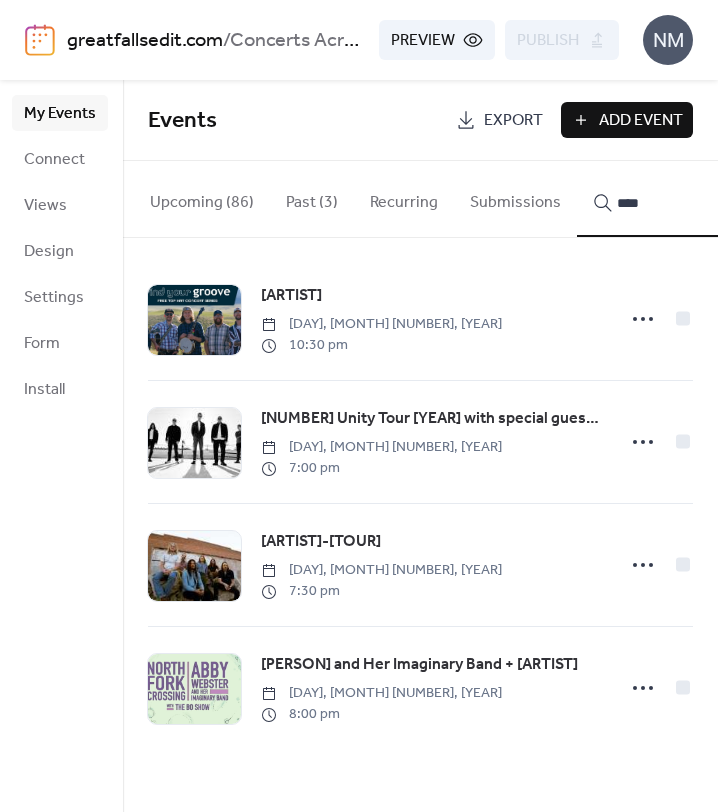 click on "***" at bounding box center (665, 199) 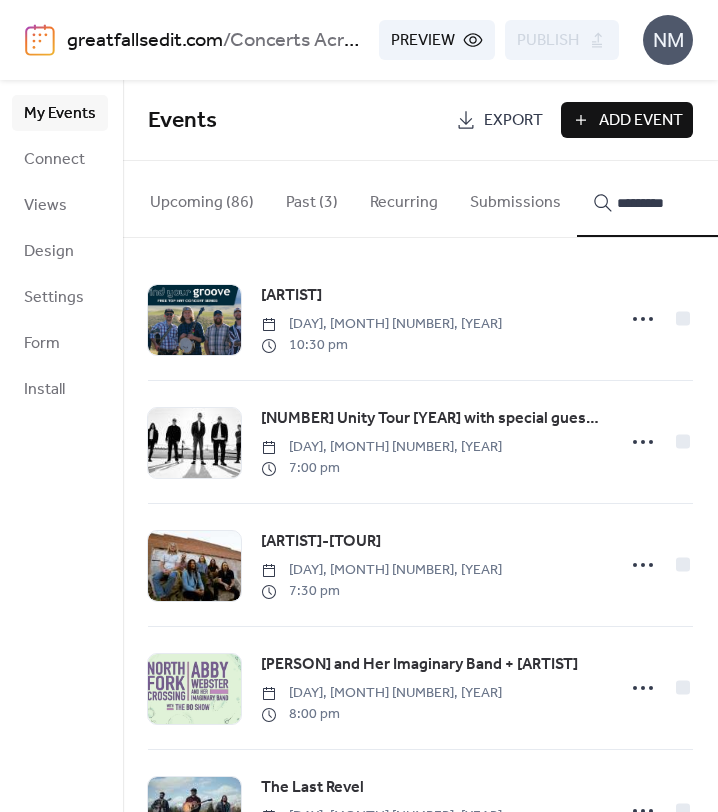 click on "********" at bounding box center [665, 199] 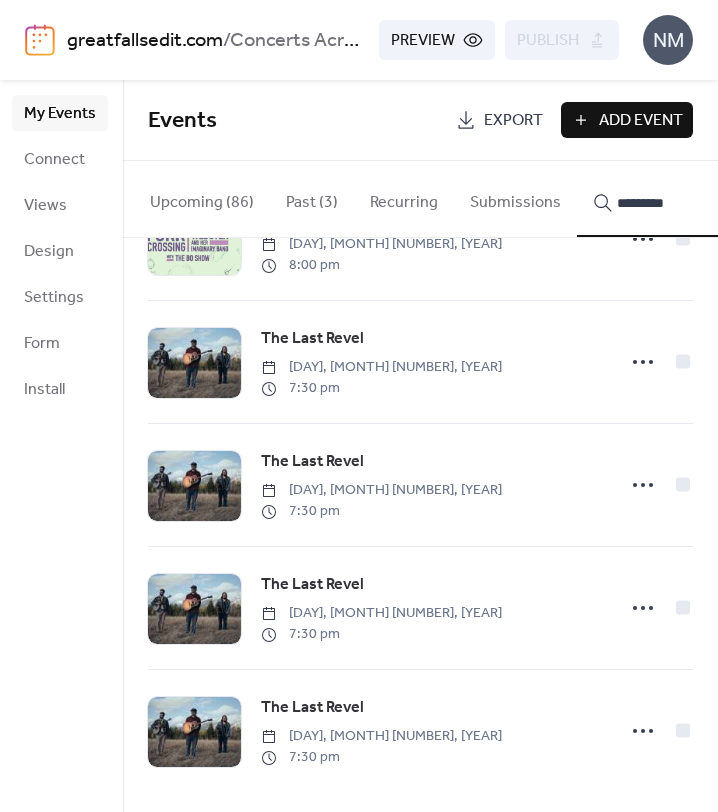 scroll, scrollTop: 459, scrollLeft: 0, axis: vertical 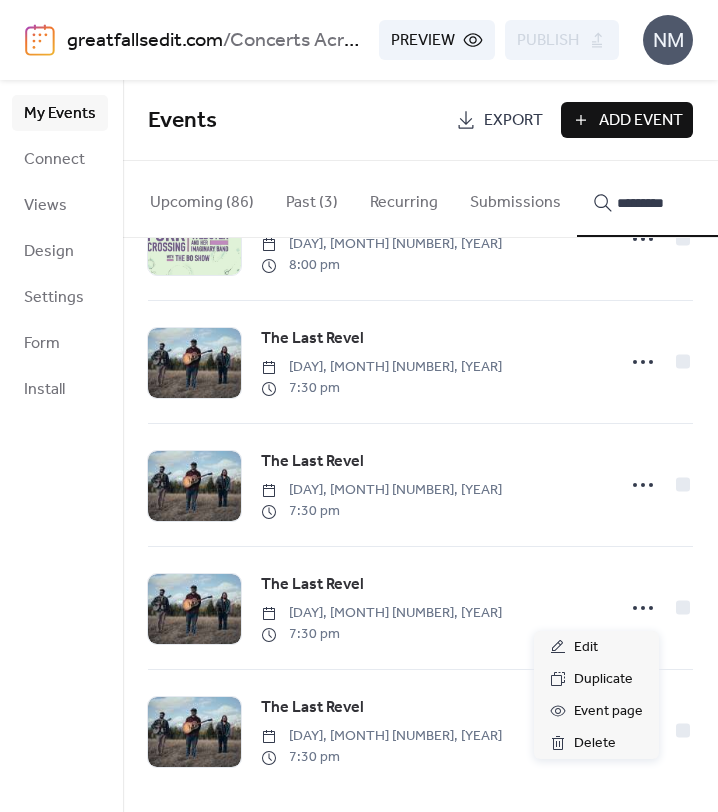 click 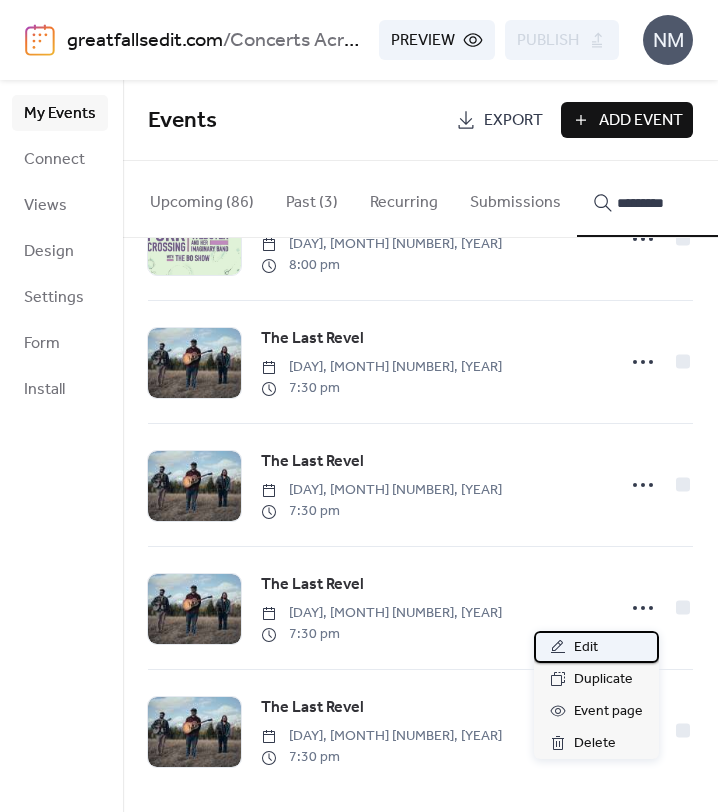 click on "Edit" at bounding box center (586, 648) 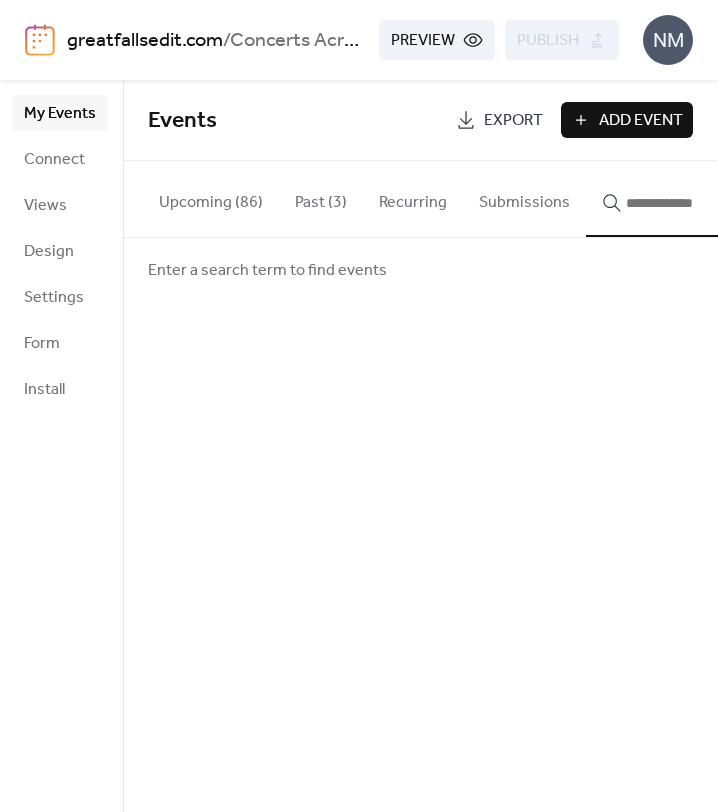 click at bounding box center (686, 203) 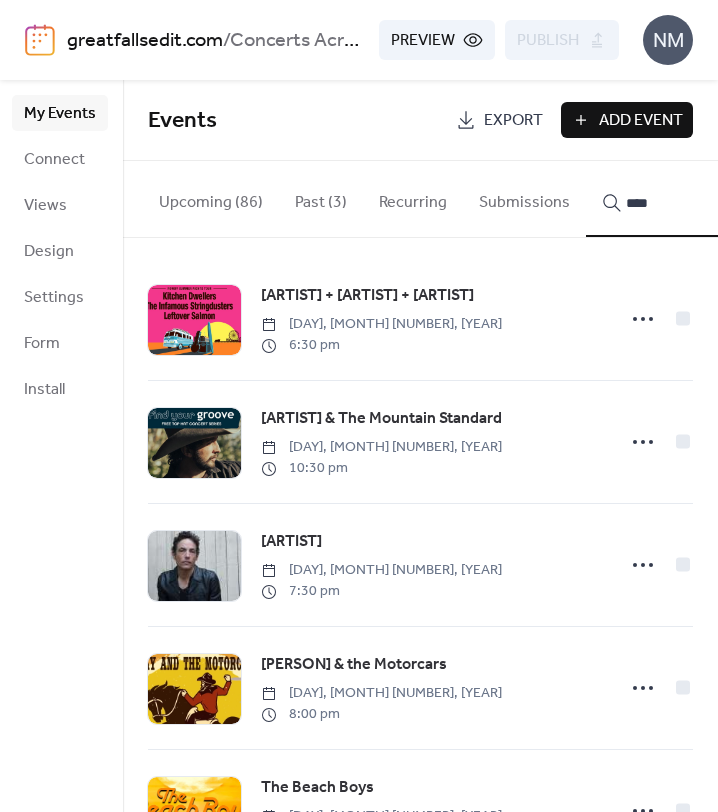 click on "***" at bounding box center (674, 199) 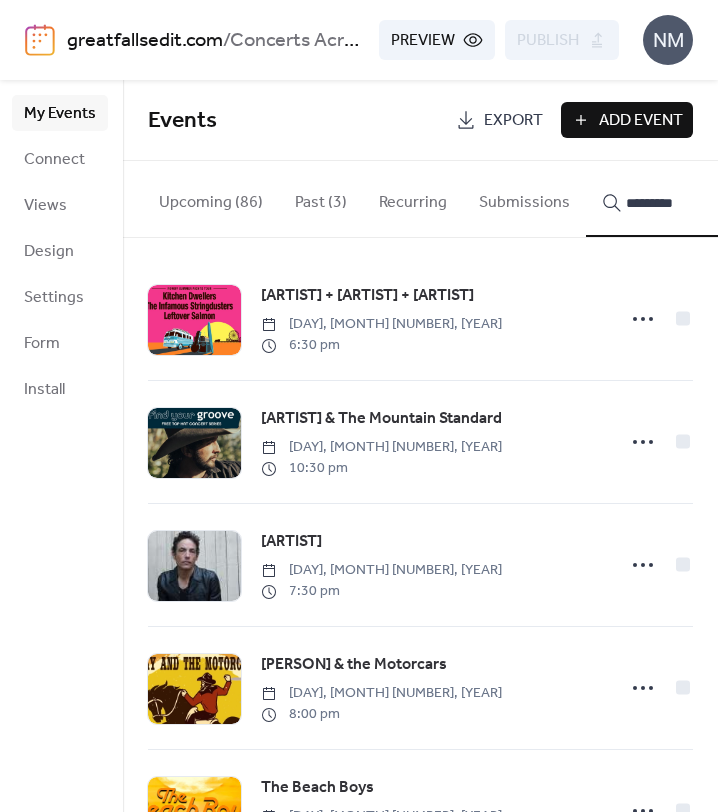 click on "**********" at bounding box center (674, 199) 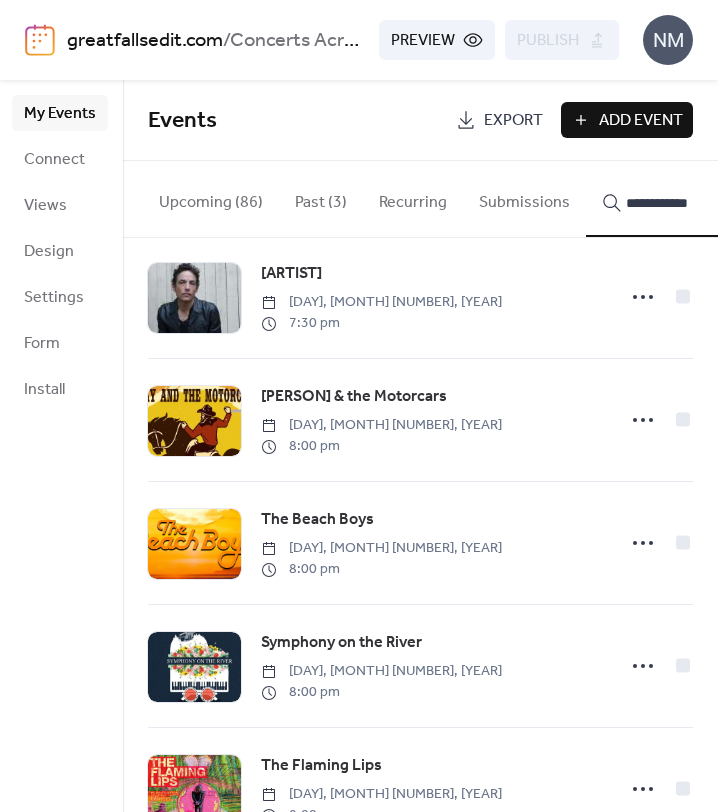 scroll, scrollTop: 3361, scrollLeft: 0, axis: vertical 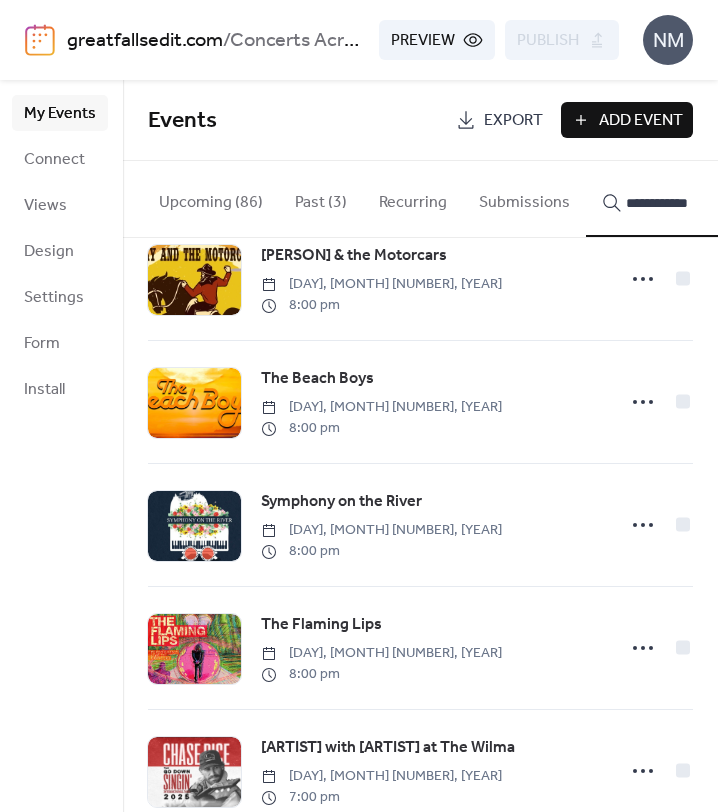 click on "**********" at bounding box center (686, 203) 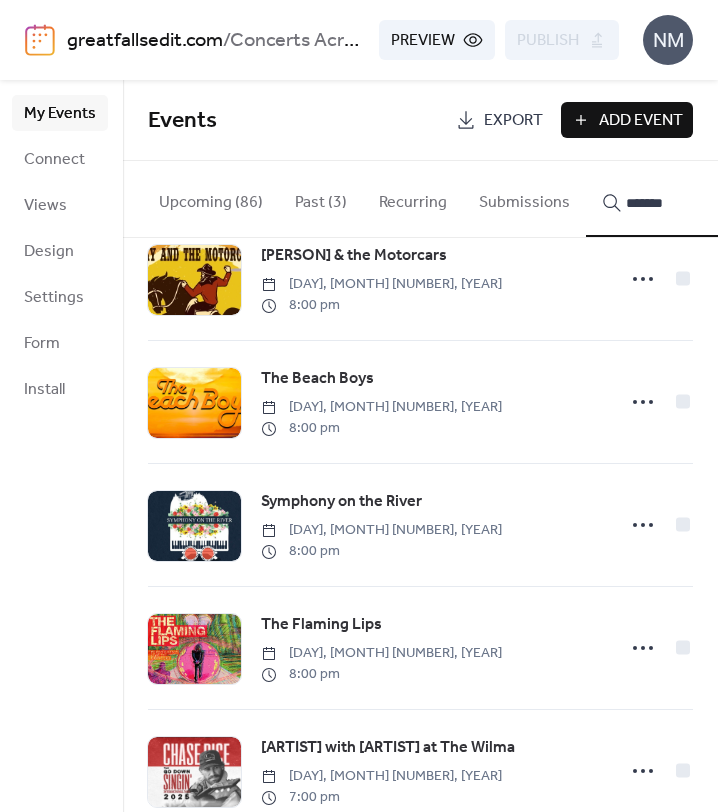 type on "******" 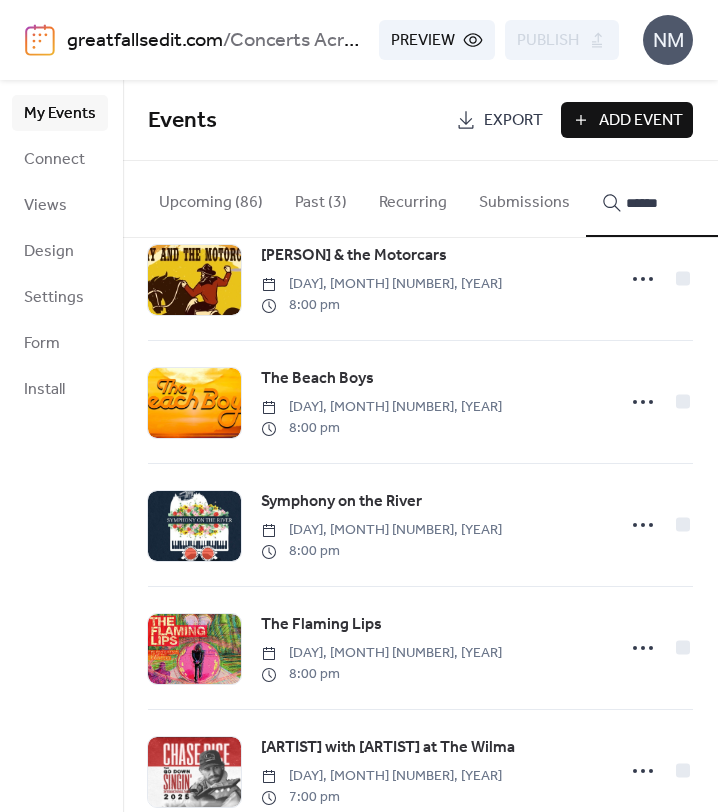 scroll, scrollTop: 1, scrollLeft: 0, axis: vertical 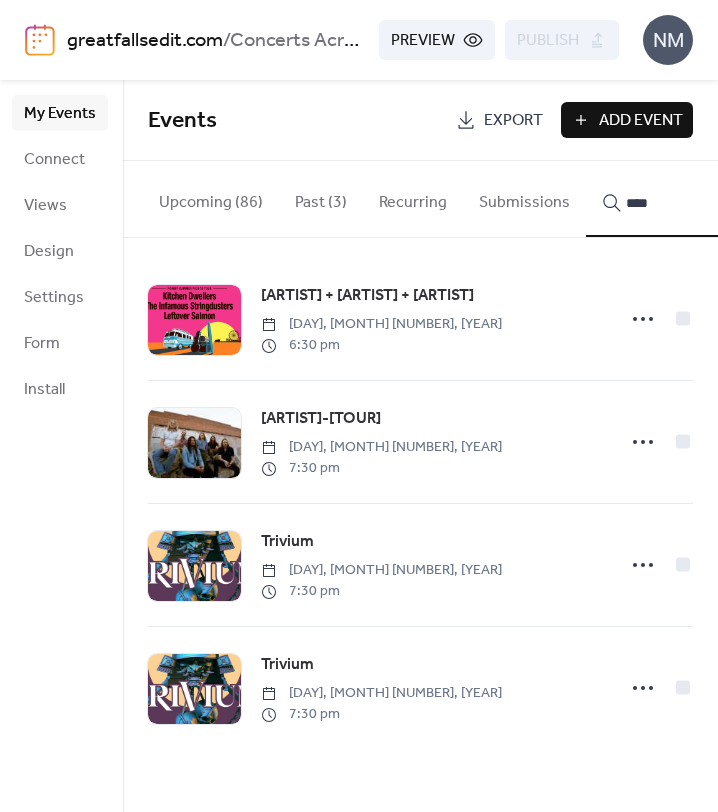 type on "****" 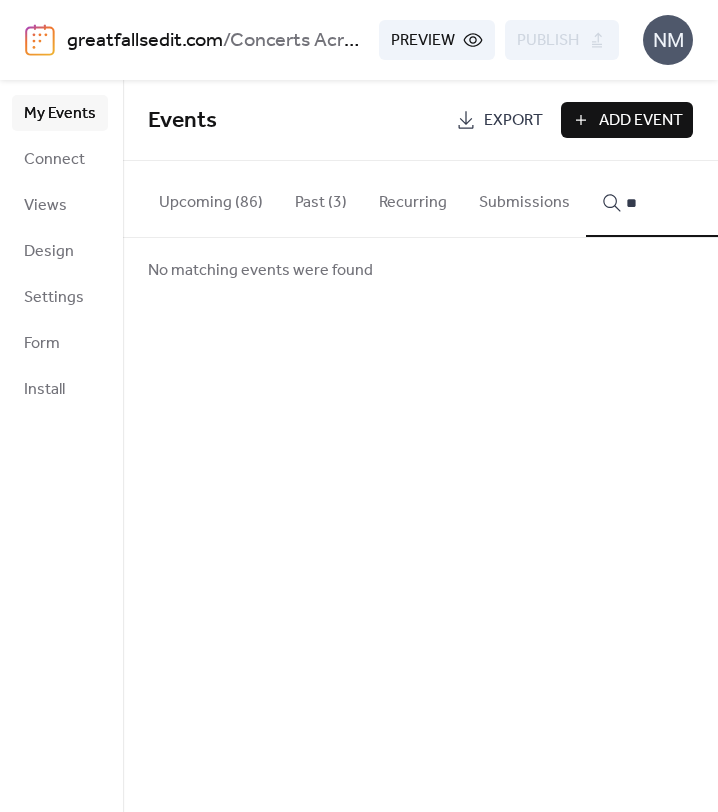 click on "**" at bounding box center [674, 199] 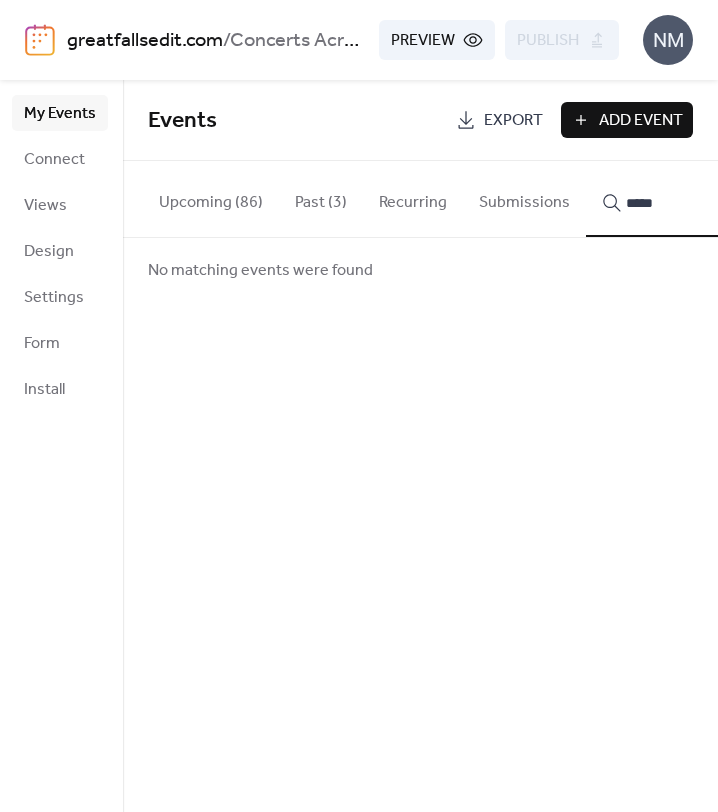 click on "*****" at bounding box center (686, 203) 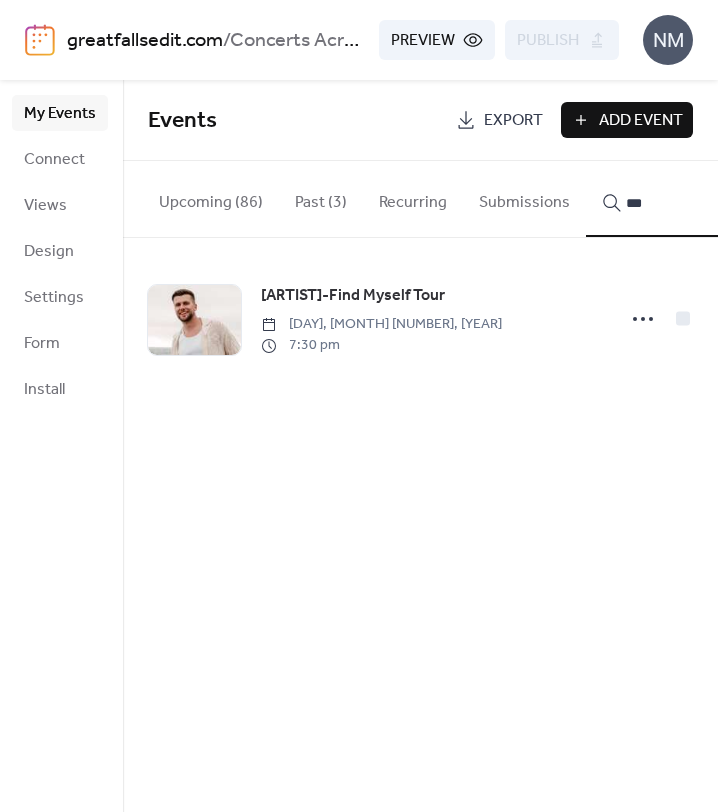 click on "**" at bounding box center [674, 199] 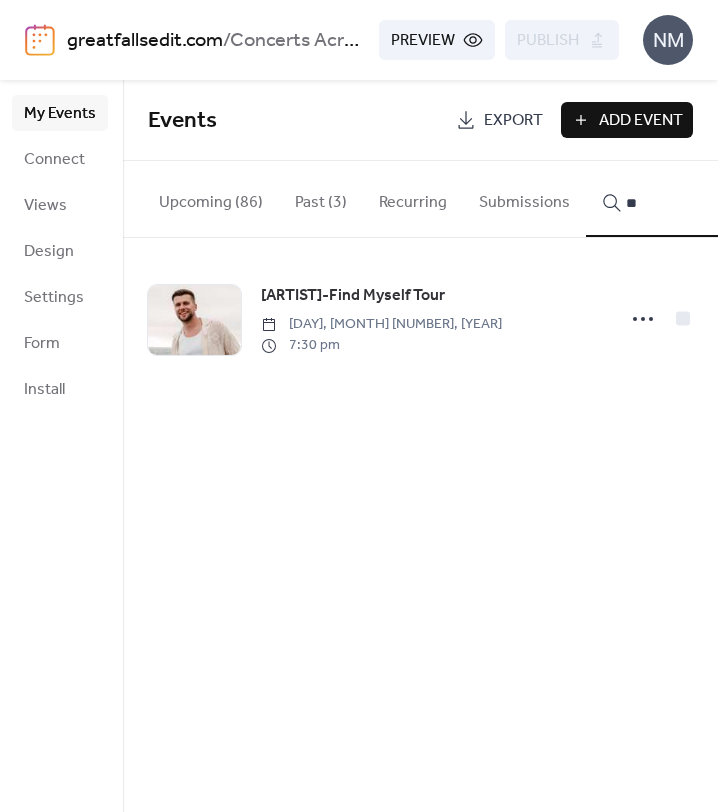 type on "*" 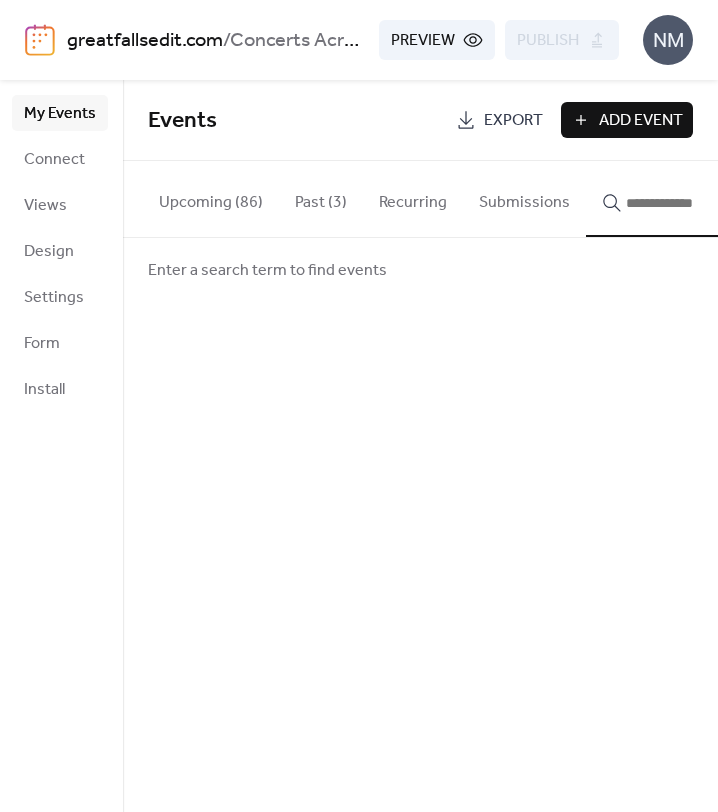 type 